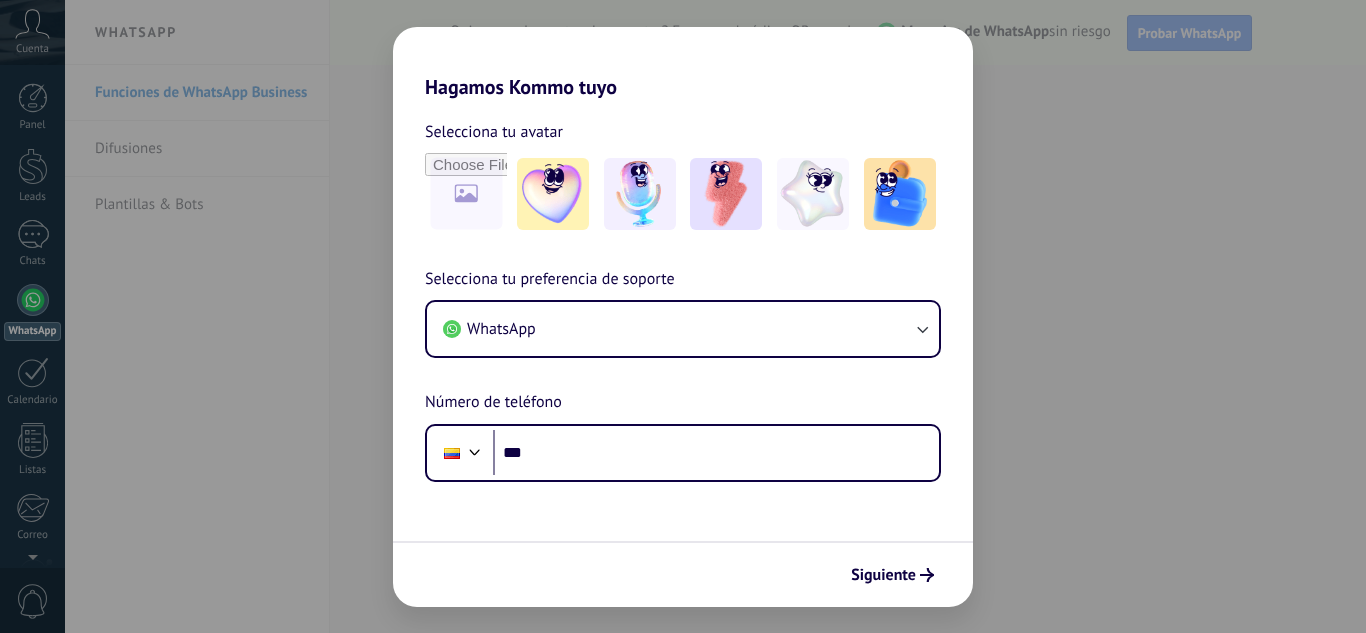 scroll, scrollTop: 0, scrollLeft: 0, axis: both 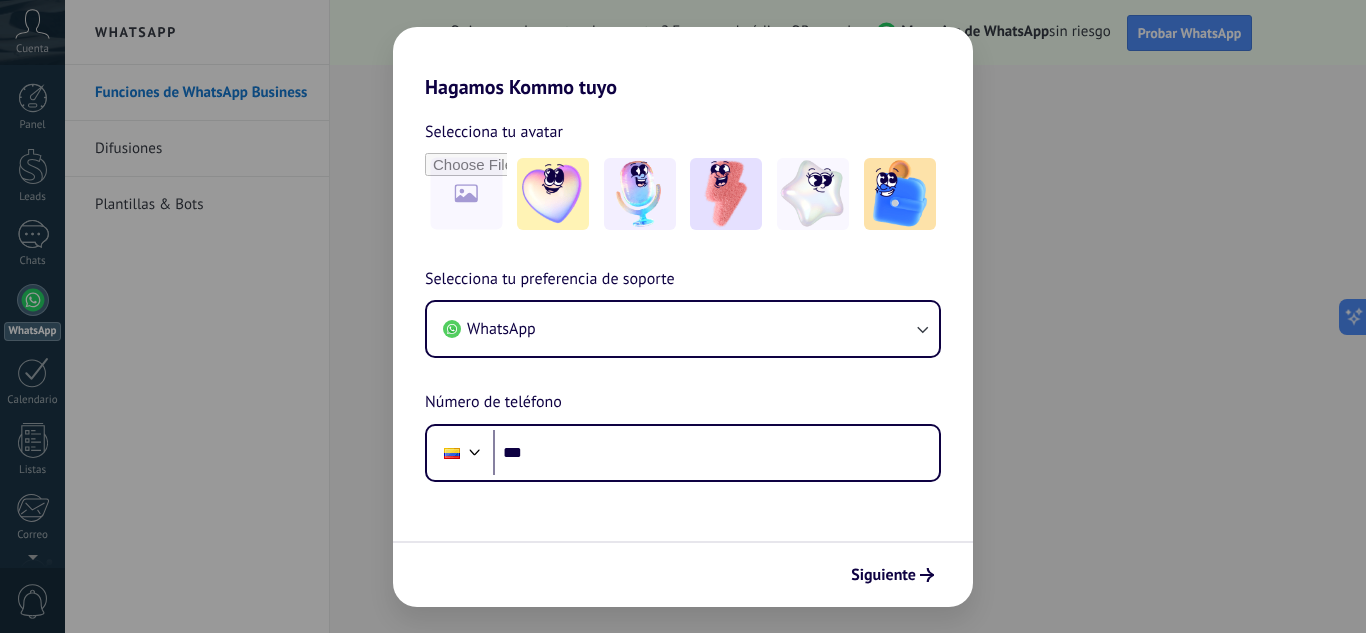click on "Hagamos Kommo tuyo Selecciona tu avatar Selecciona tu preferencia de soporte WhatsApp Número de teléfono [PHONE] Siguiente" at bounding box center (683, 316) 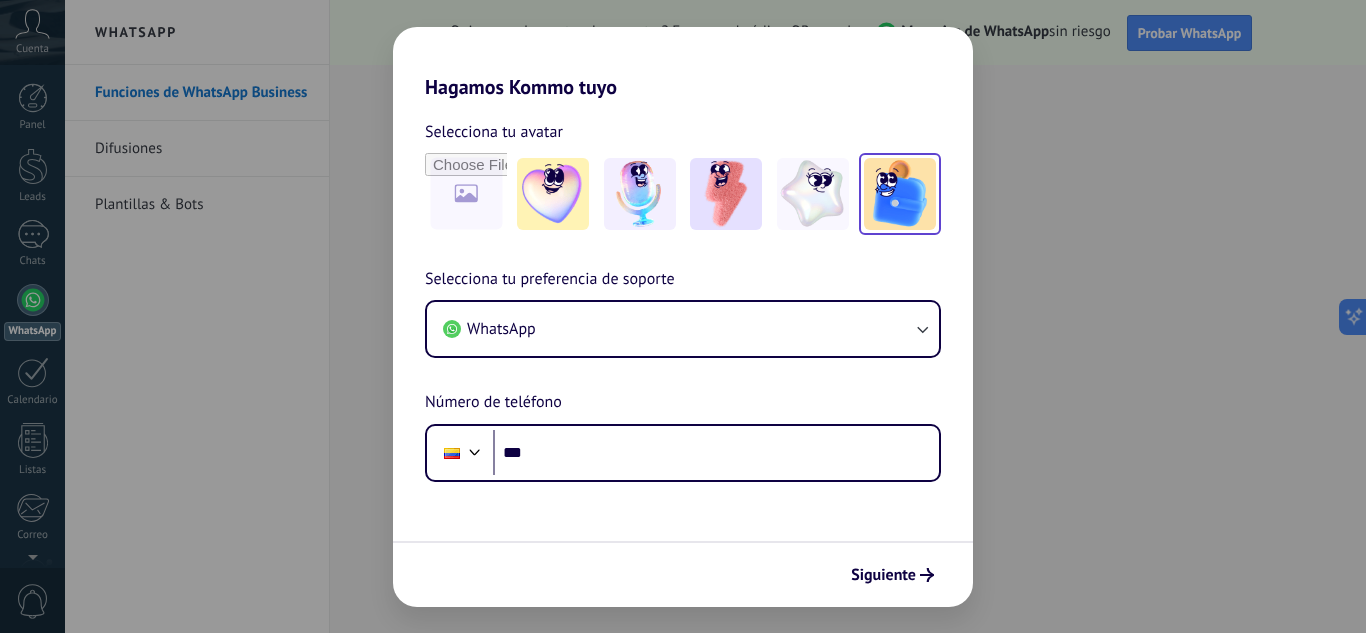 click at bounding box center (553, 194) 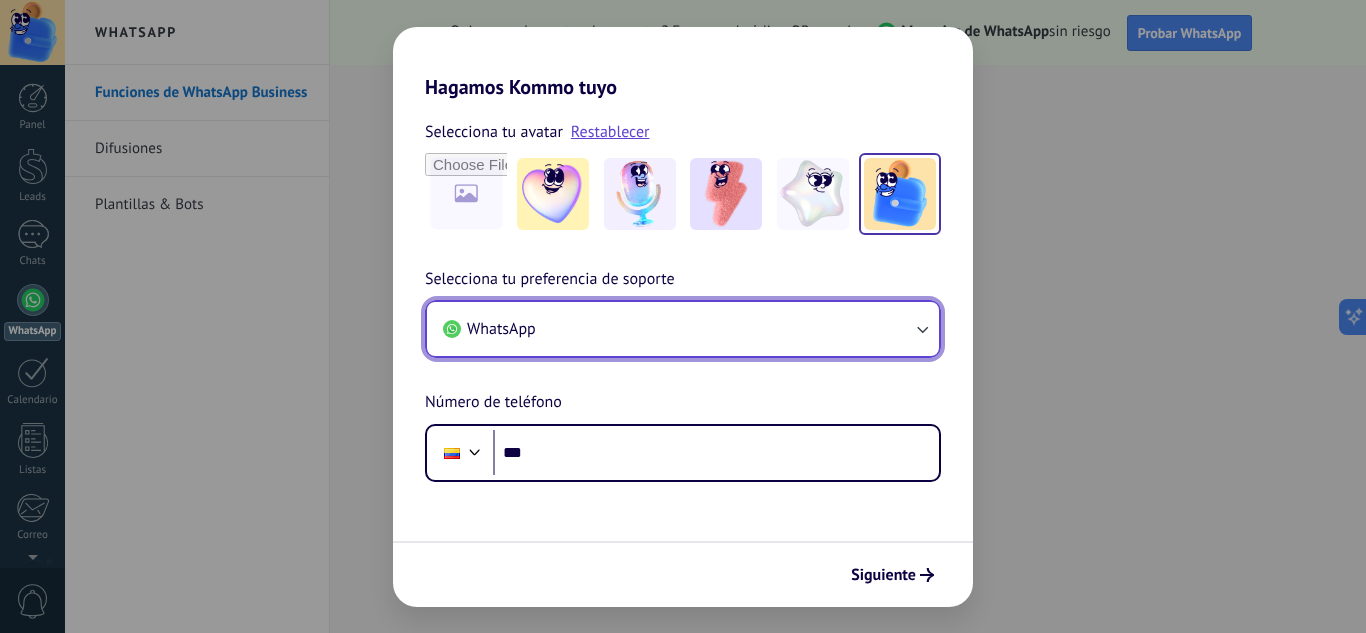 click on "WhatsApp" at bounding box center (683, 329) 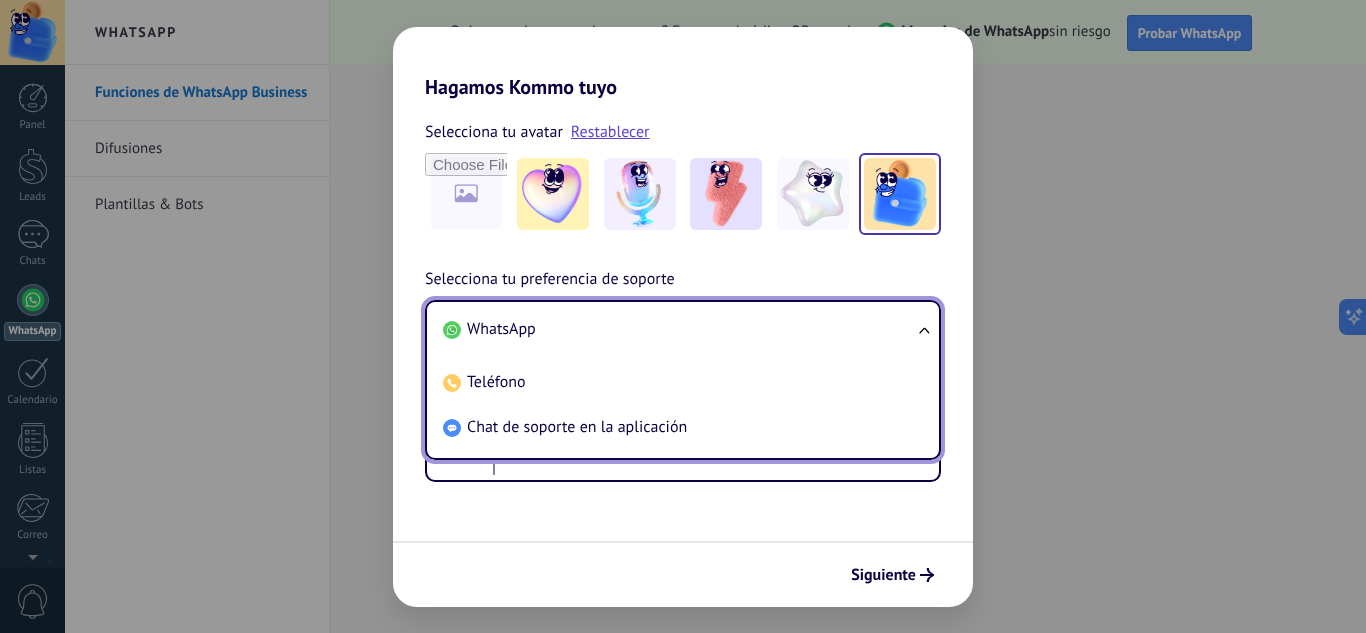 click on "WhatsApp Teléfono Chat de soporte en la aplicación" at bounding box center (683, 380) 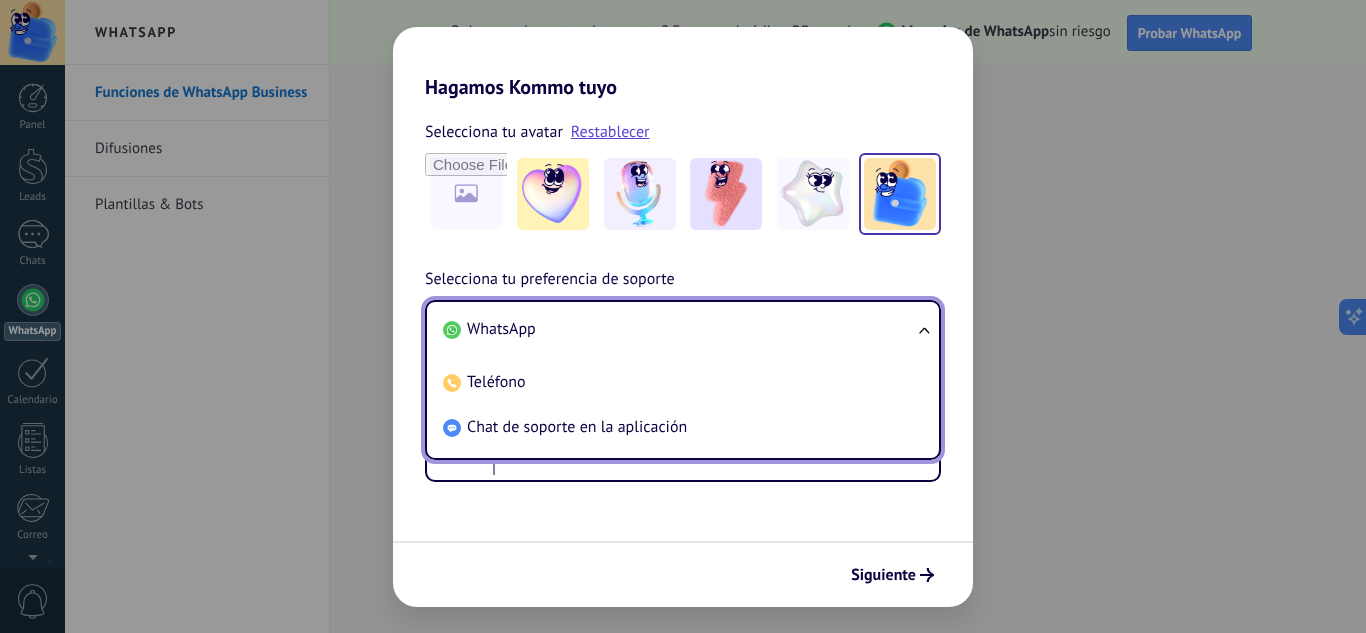click on "Hagamos Kommo tuyo Selecciona tu avatar Restablecer Selecciona tu preferencia de soporte WhatsApp WhatsApp Teléfono Chat de soporte en la aplicación Número de teléfono Phone *** Siguiente" at bounding box center (683, 316) 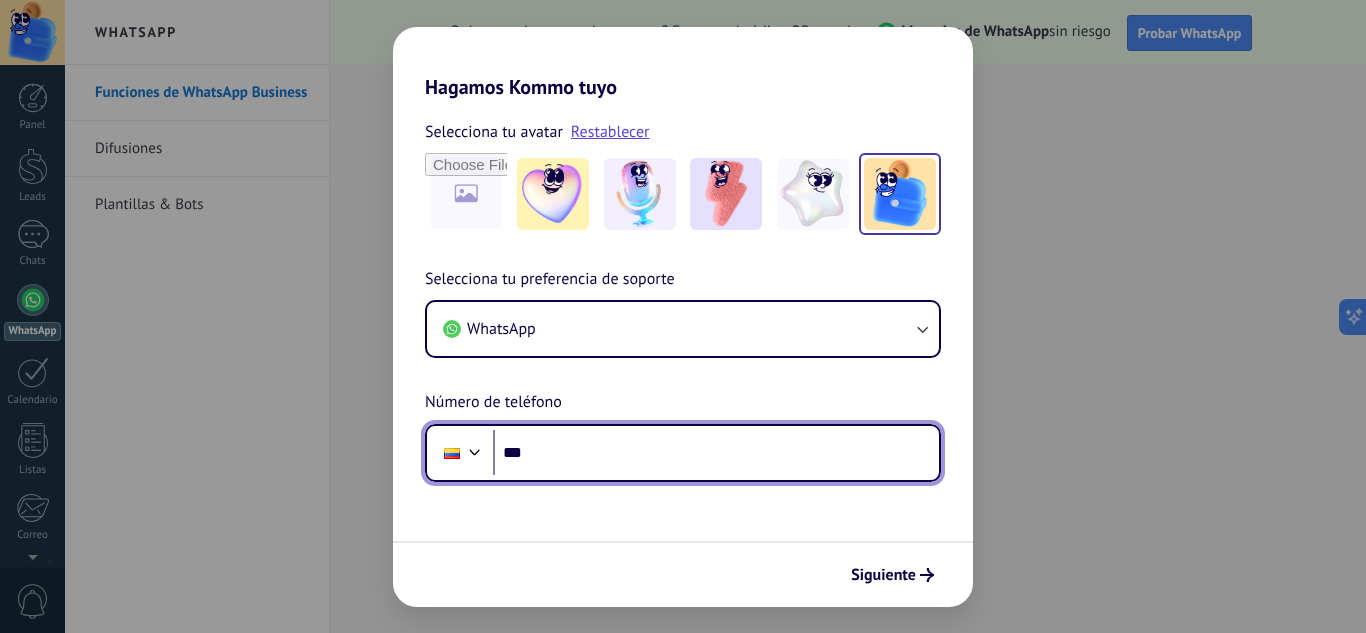 click on "***" at bounding box center (716, 453) 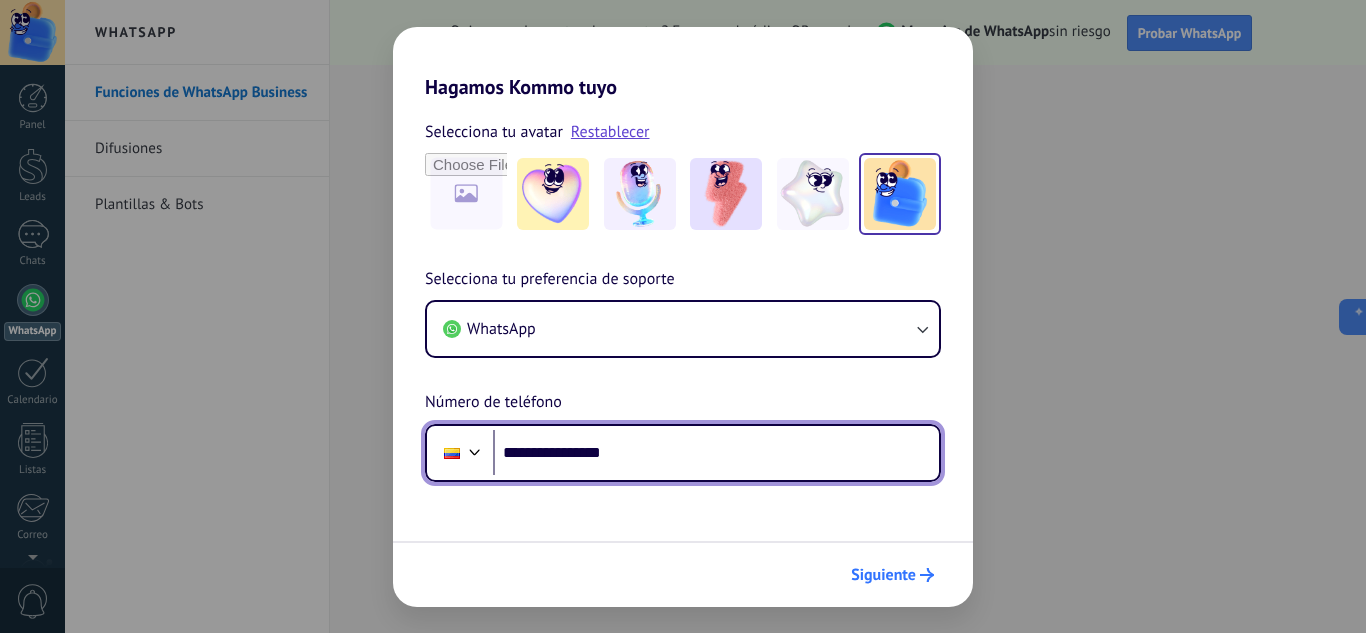 type on "**********" 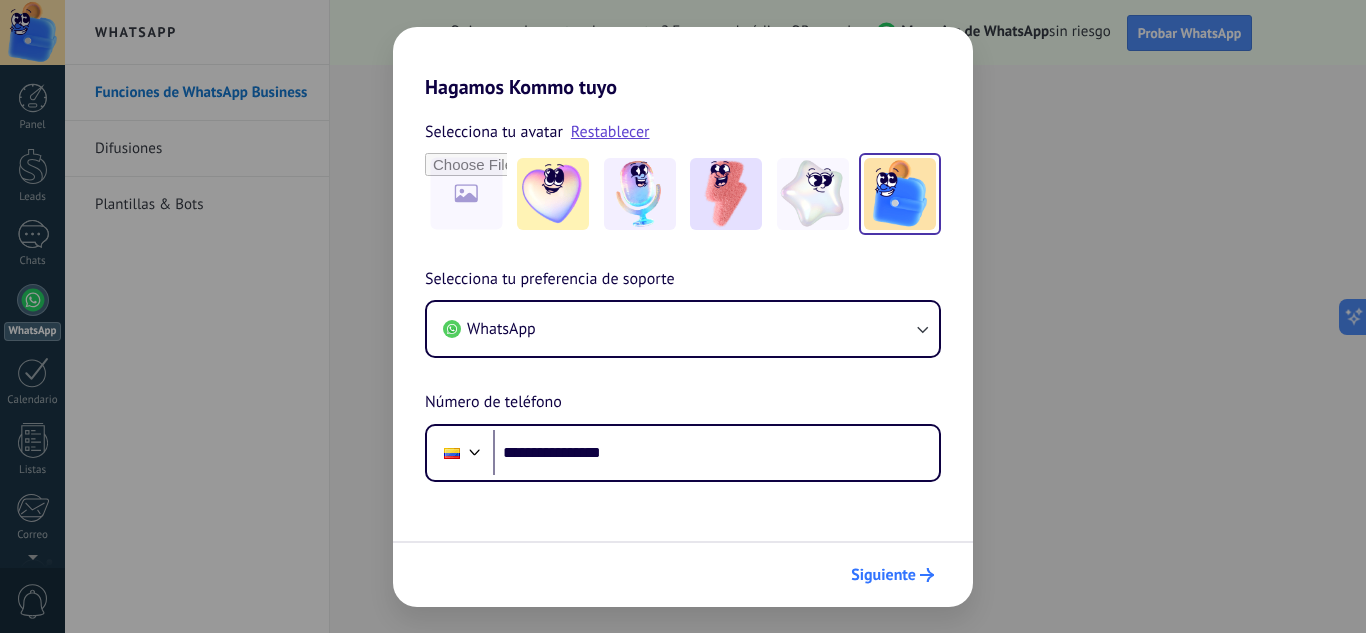 click on "Siguiente" at bounding box center [883, 575] 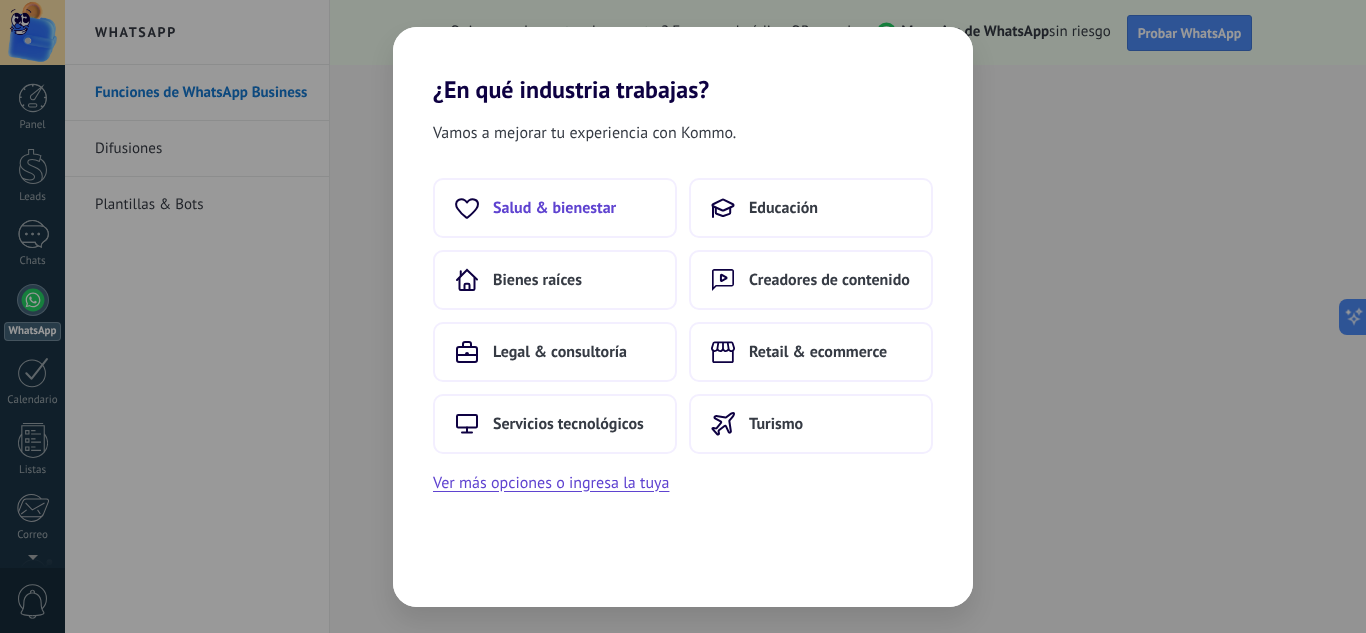 click on "Salud & bienestar" at bounding box center [555, 208] 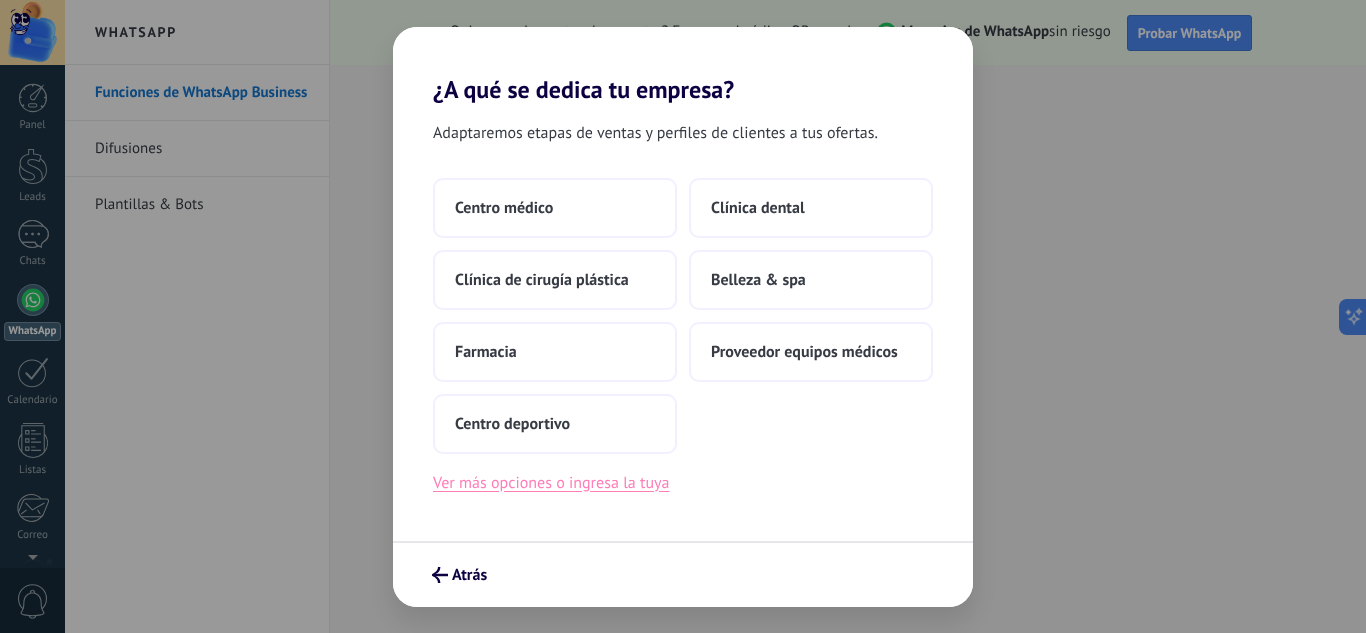 click on "Ver más opciones o ingresa la tuya" at bounding box center (551, 483) 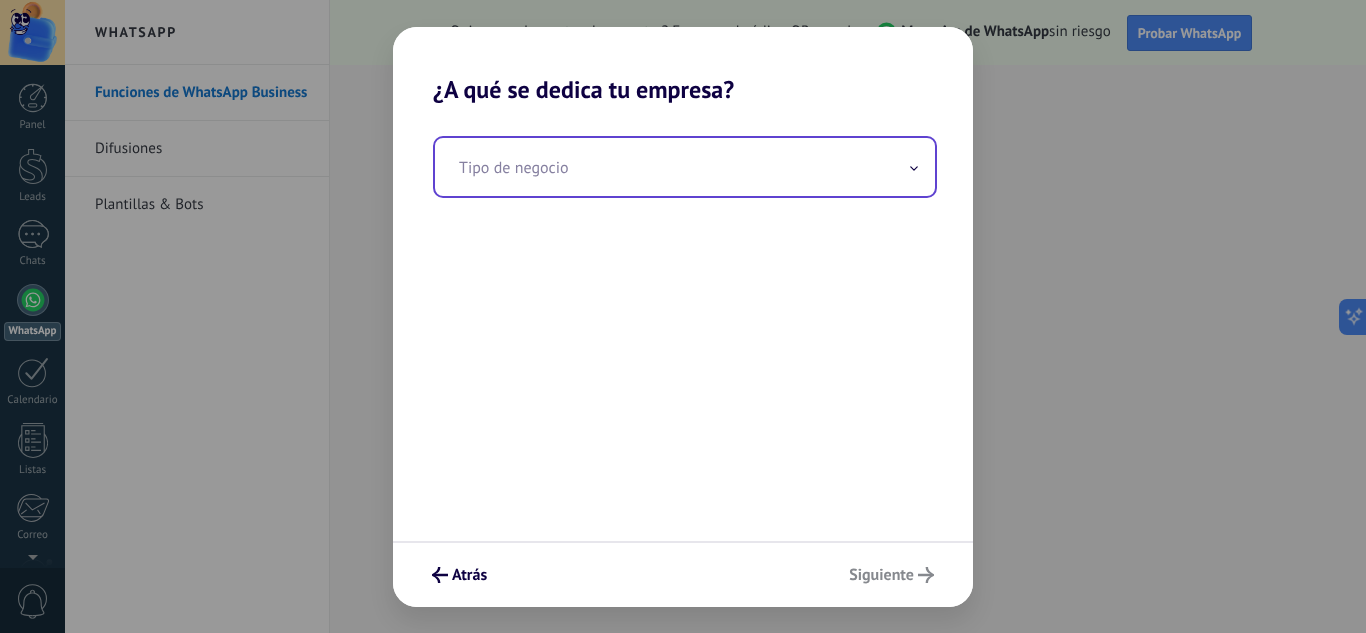 click at bounding box center (685, 167) 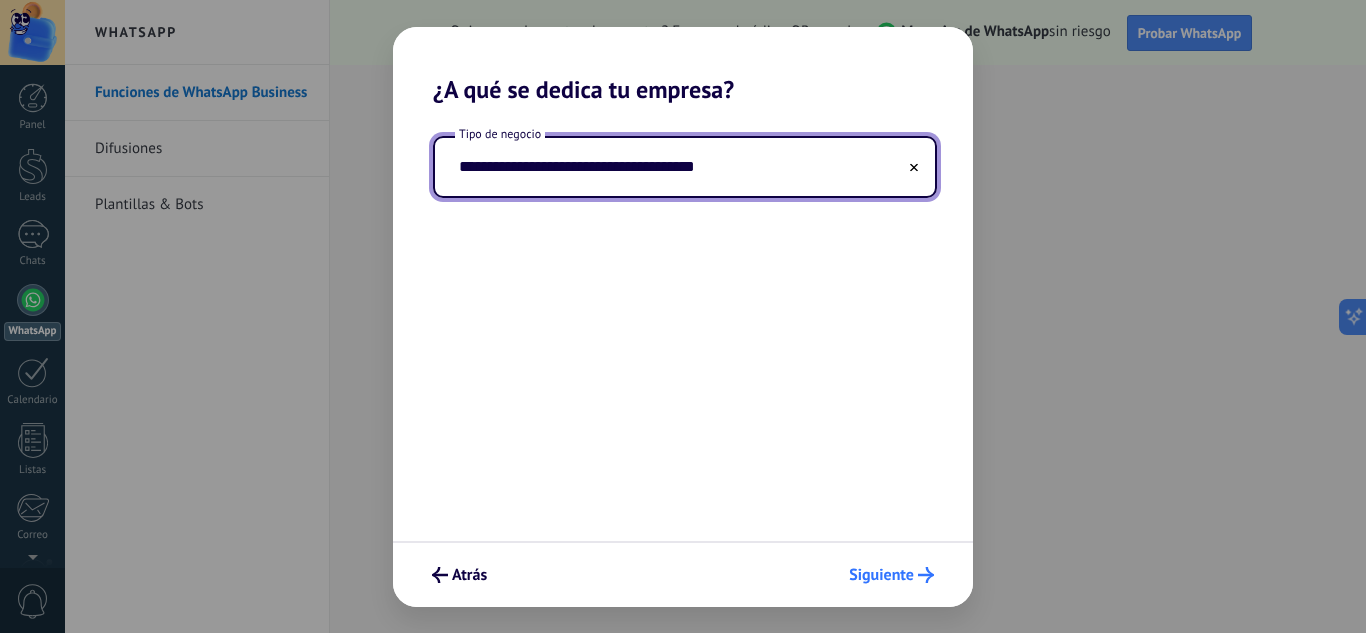 type on "**********" 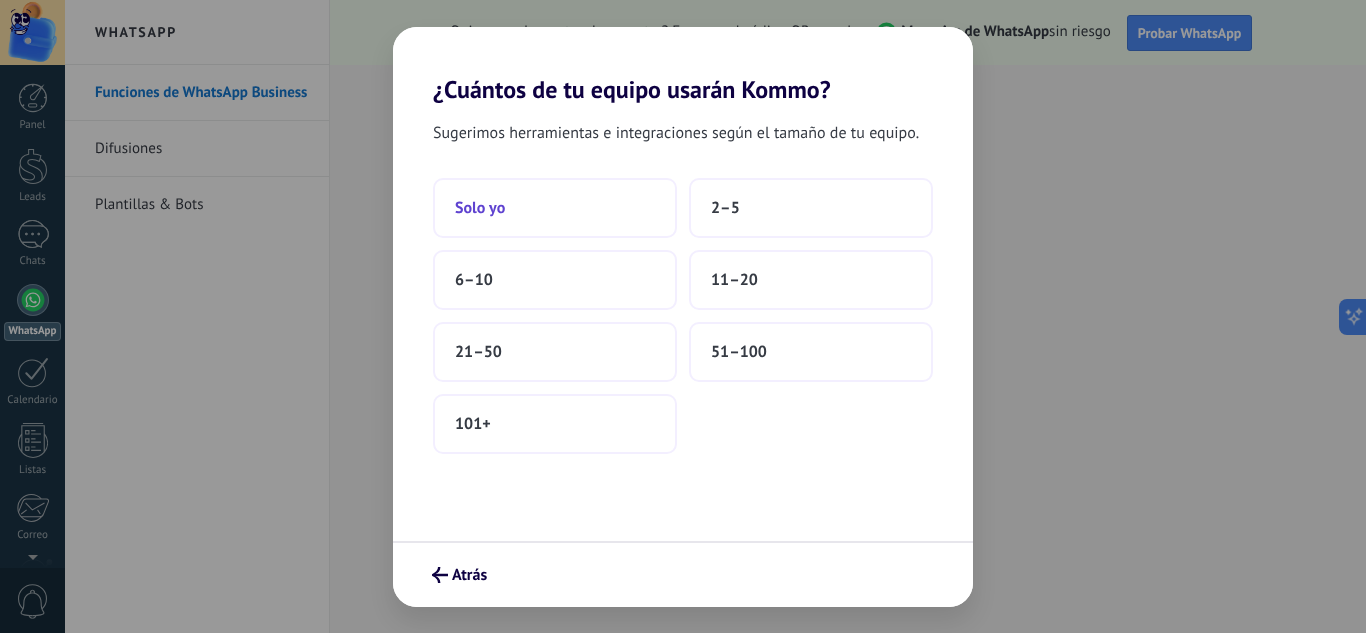 click on "Solo yo" at bounding box center (555, 208) 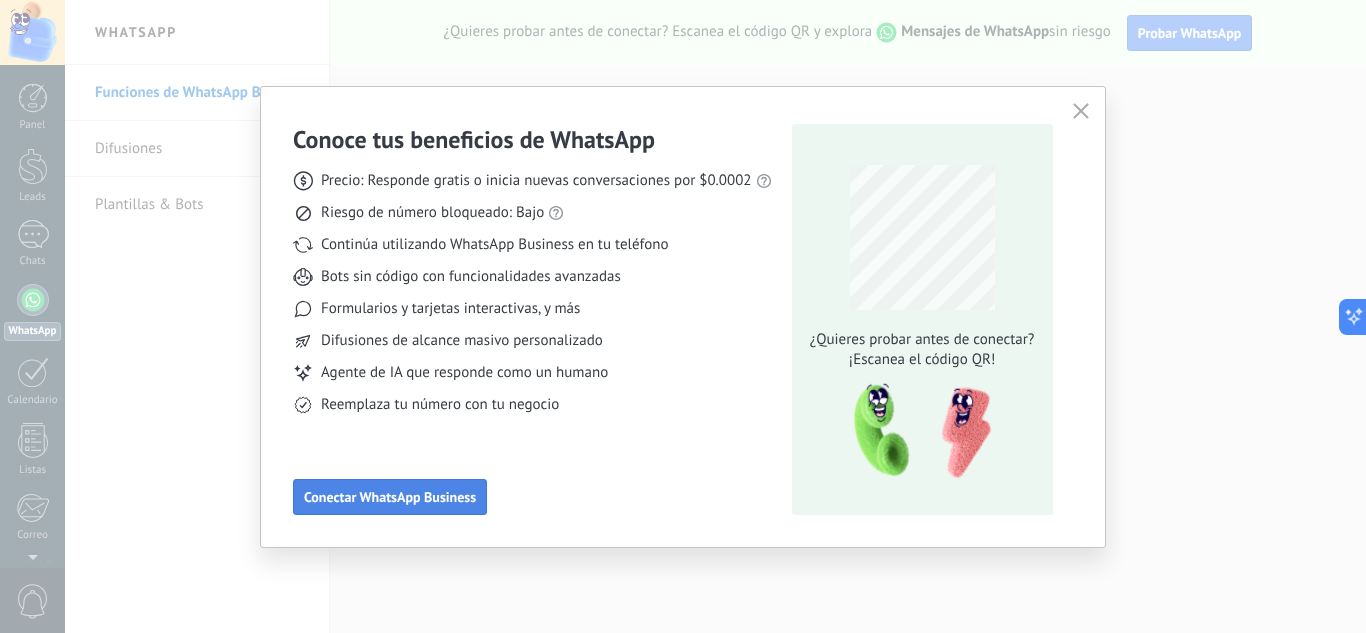 click on "Conectar WhatsApp Business" at bounding box center (390, 497) 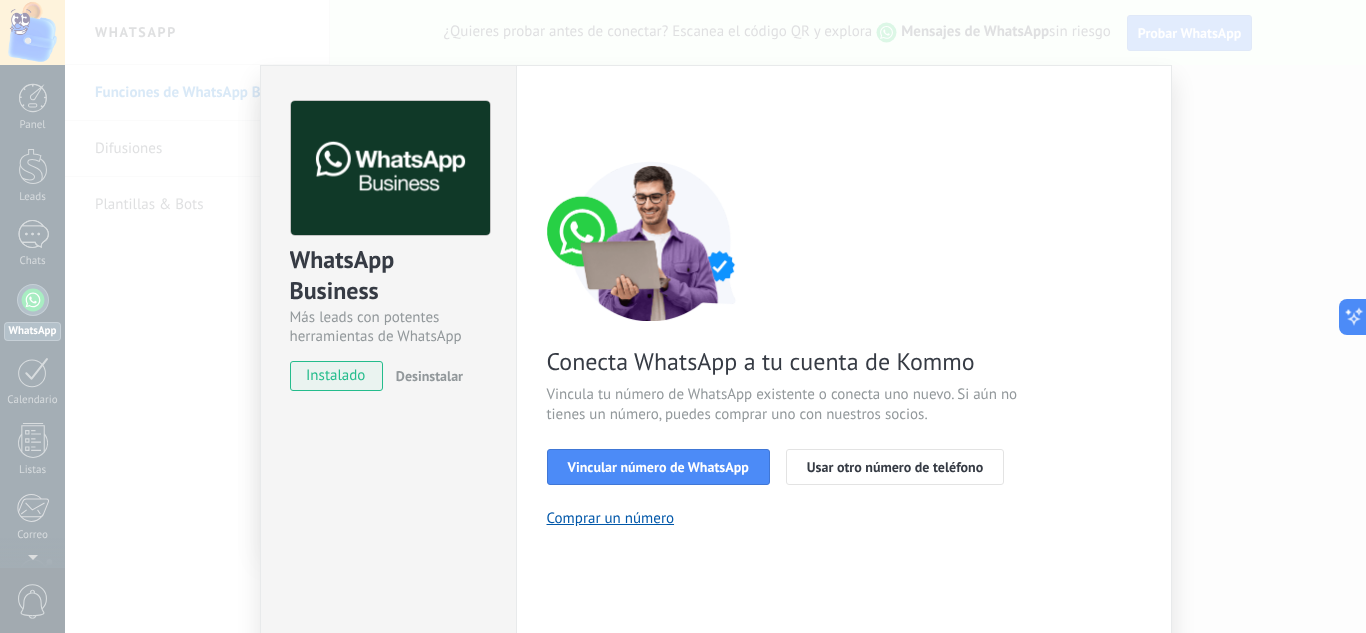 click on "WhatsApp Business Más leads con potentes herramientas de WhatsApp instalado Desinstalar ¿Quieres probar la integración primero?   Escanea el código QR   para ver cómo funciona." at bounding box center (388, 410) 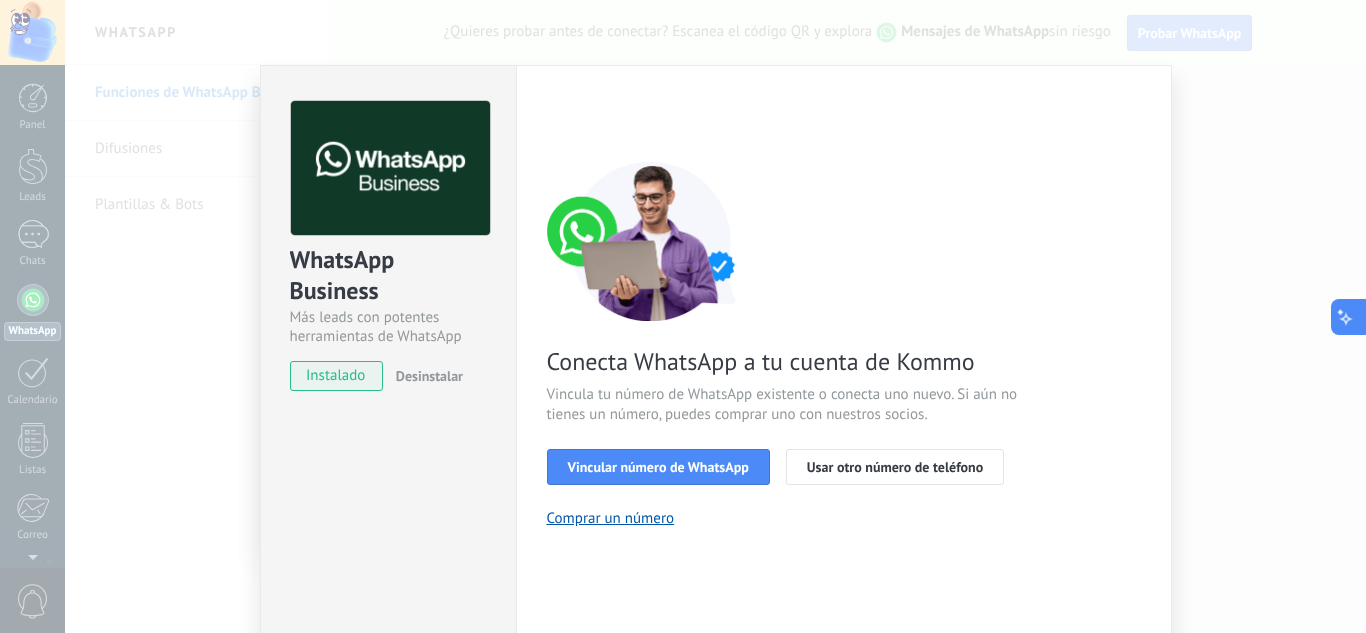 drag, startPoint x: 1340, startPoint y: 314, endPoint x: 1353, endPoint y: 330, distance: 20.615528 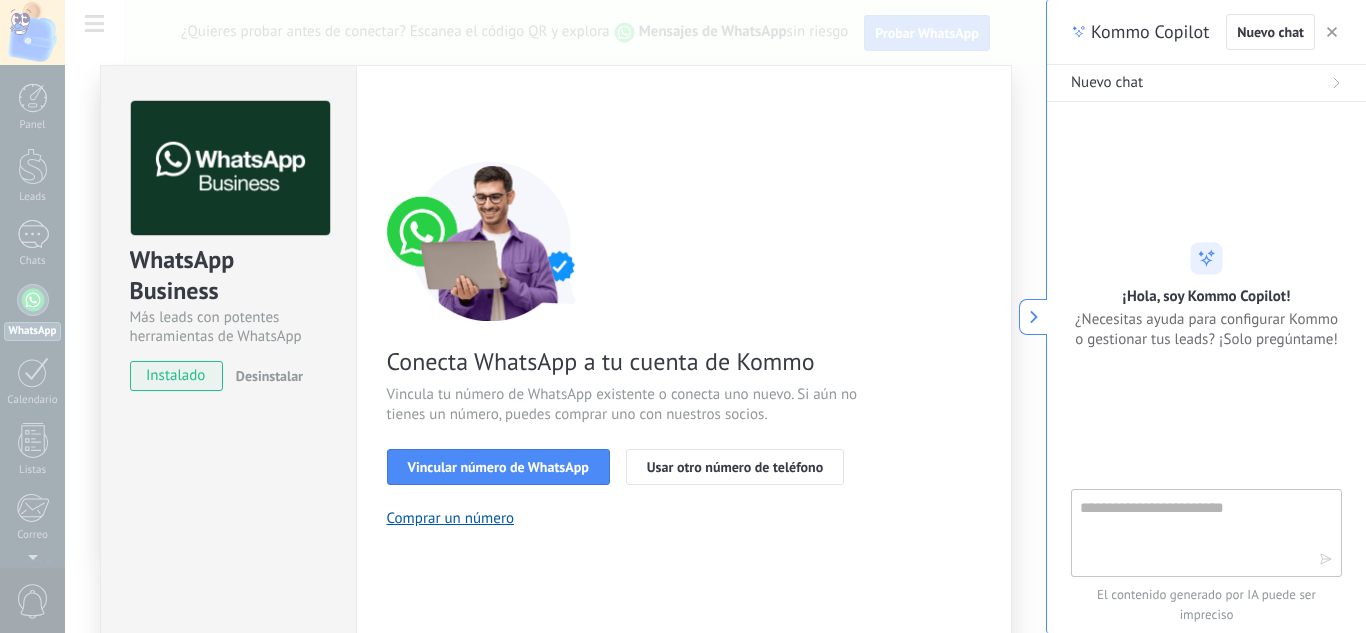 click at bounding box center (1332, 32) 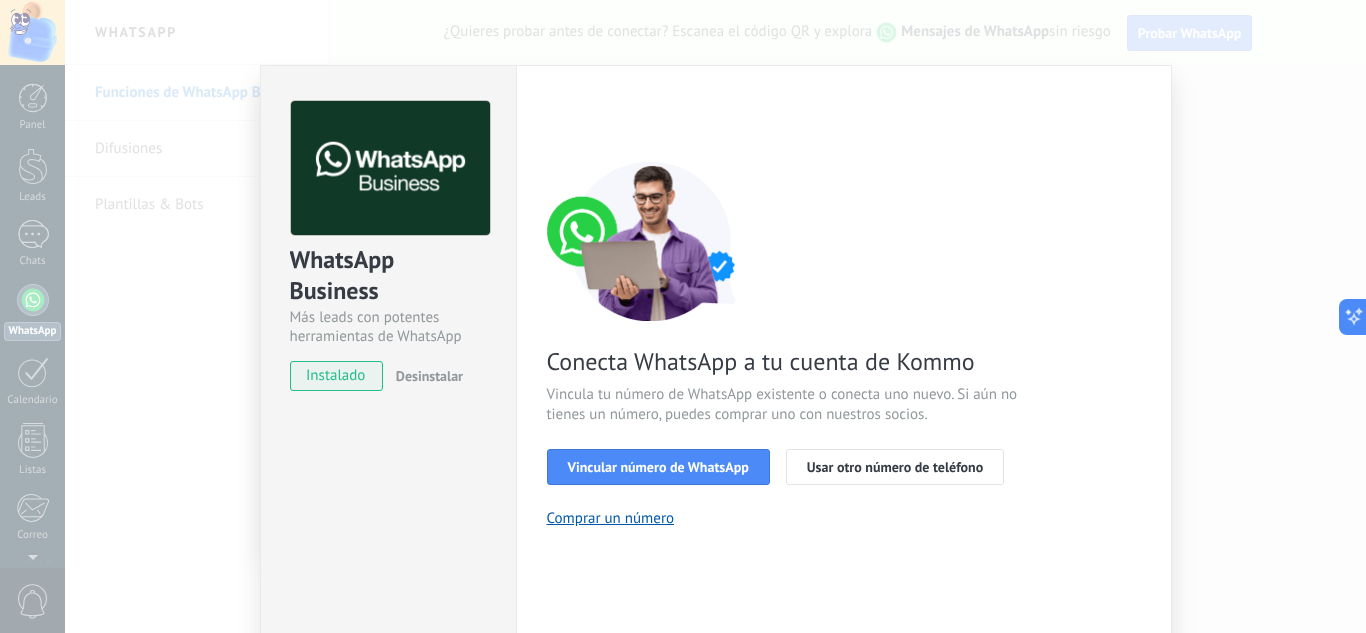type 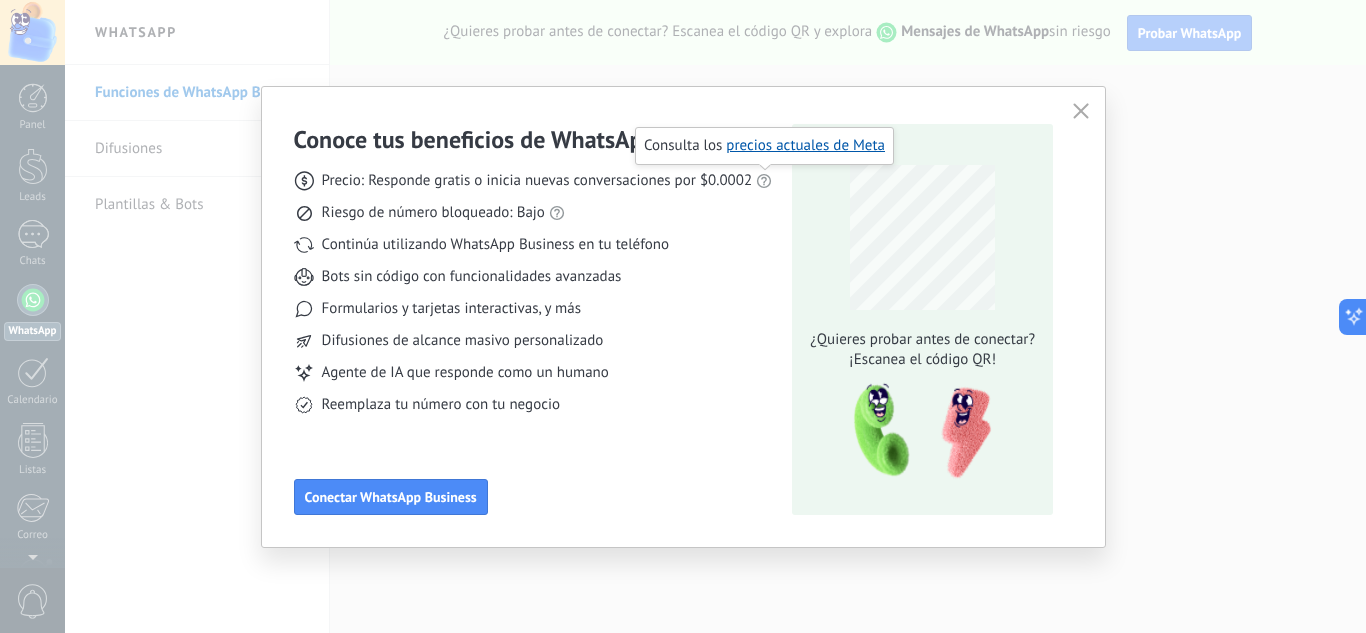 click at bounding box center (1081, 112) 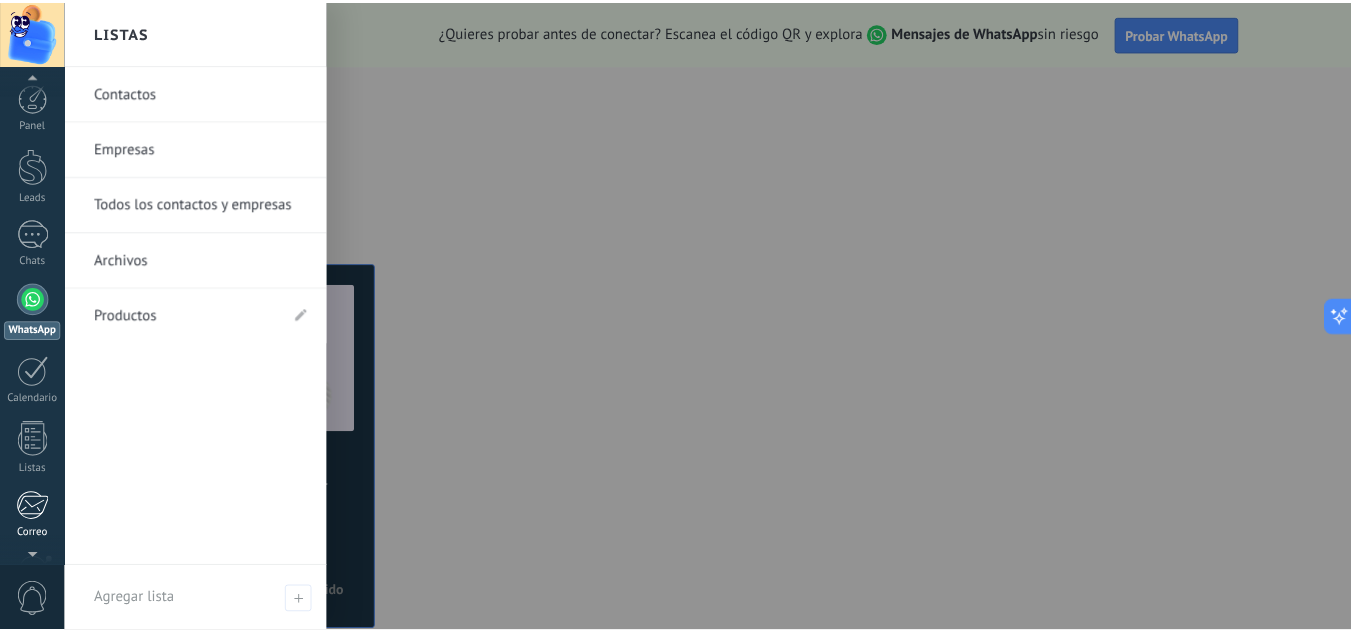 scroll, scrollTop: 199, scrollLeft: 0, axis: vertical 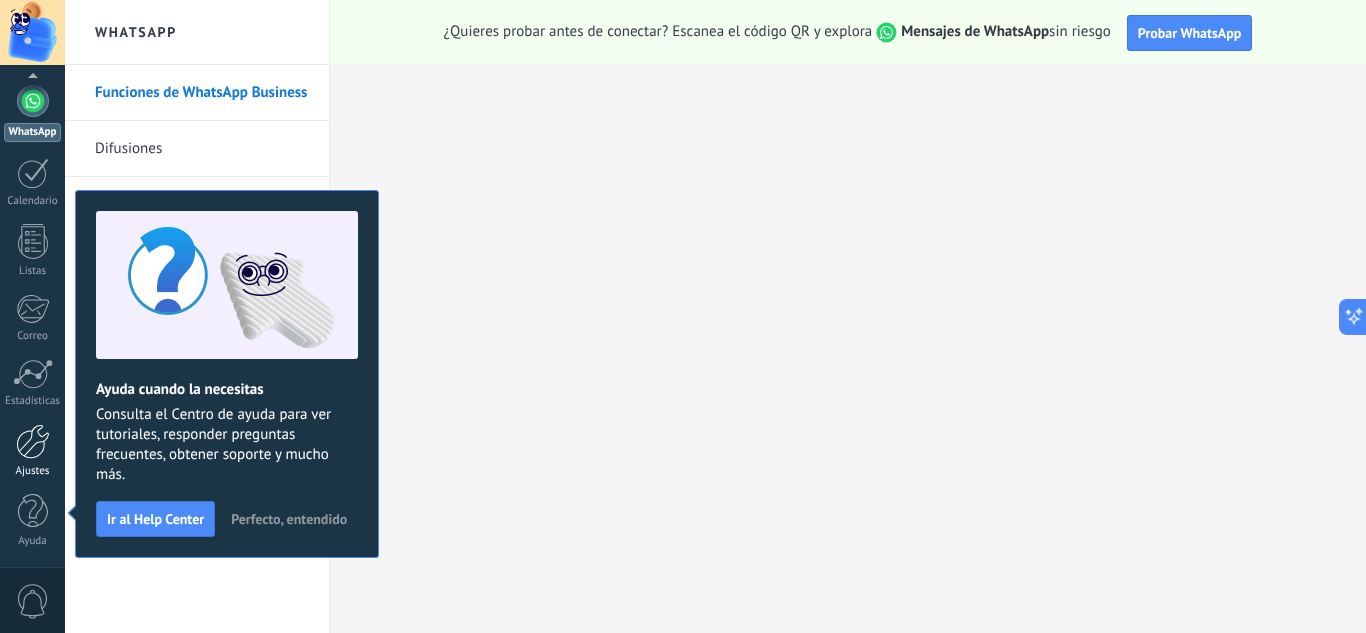 click at bounding box center (33, 441) 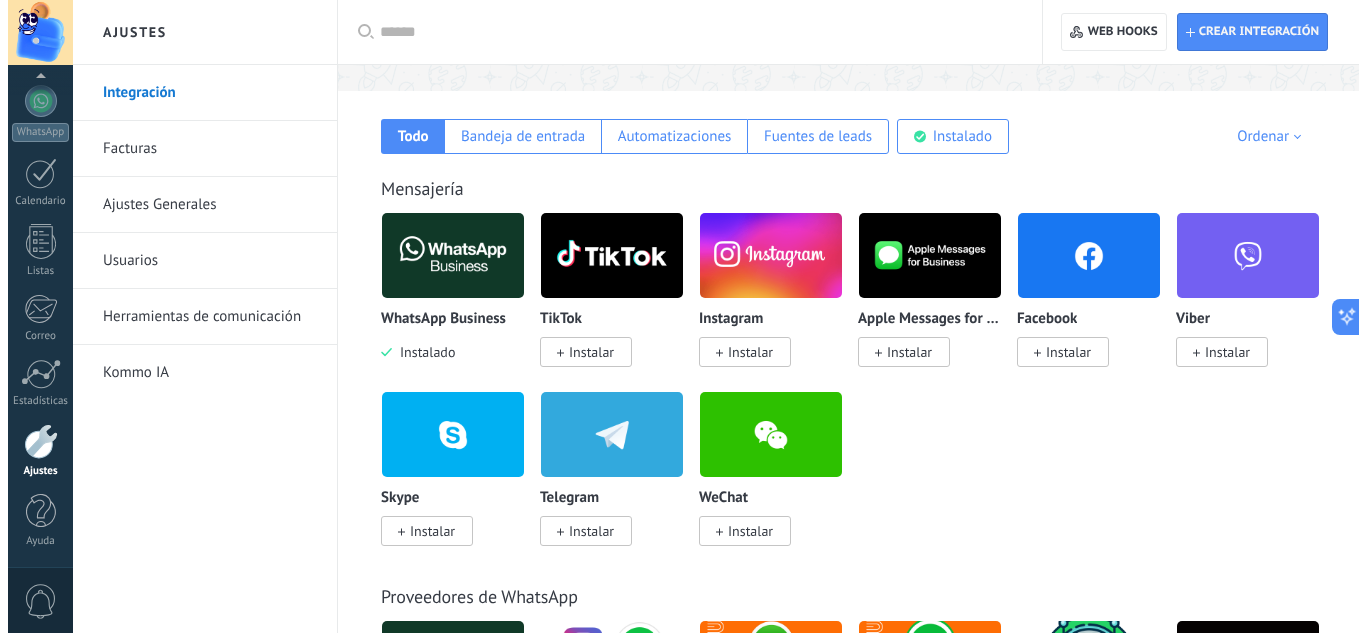 scroll, scrollTop: 0, scrollLeft: 0, axis: both 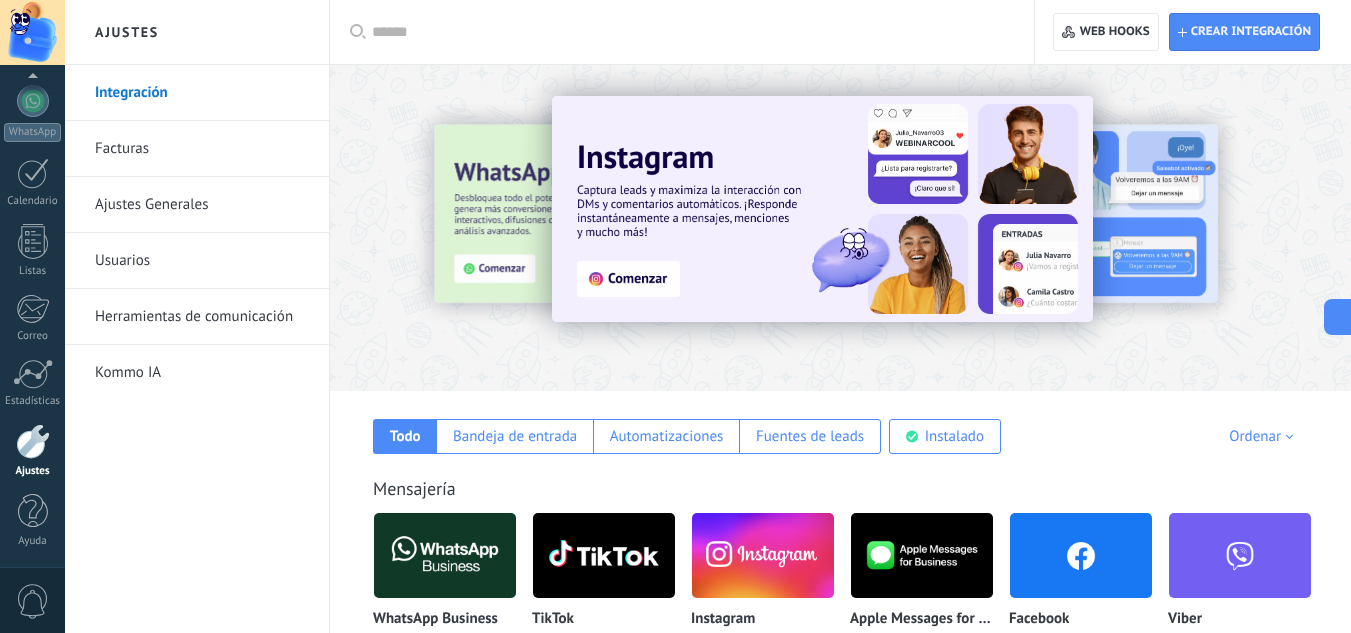 click at bounding box center (822, 209) 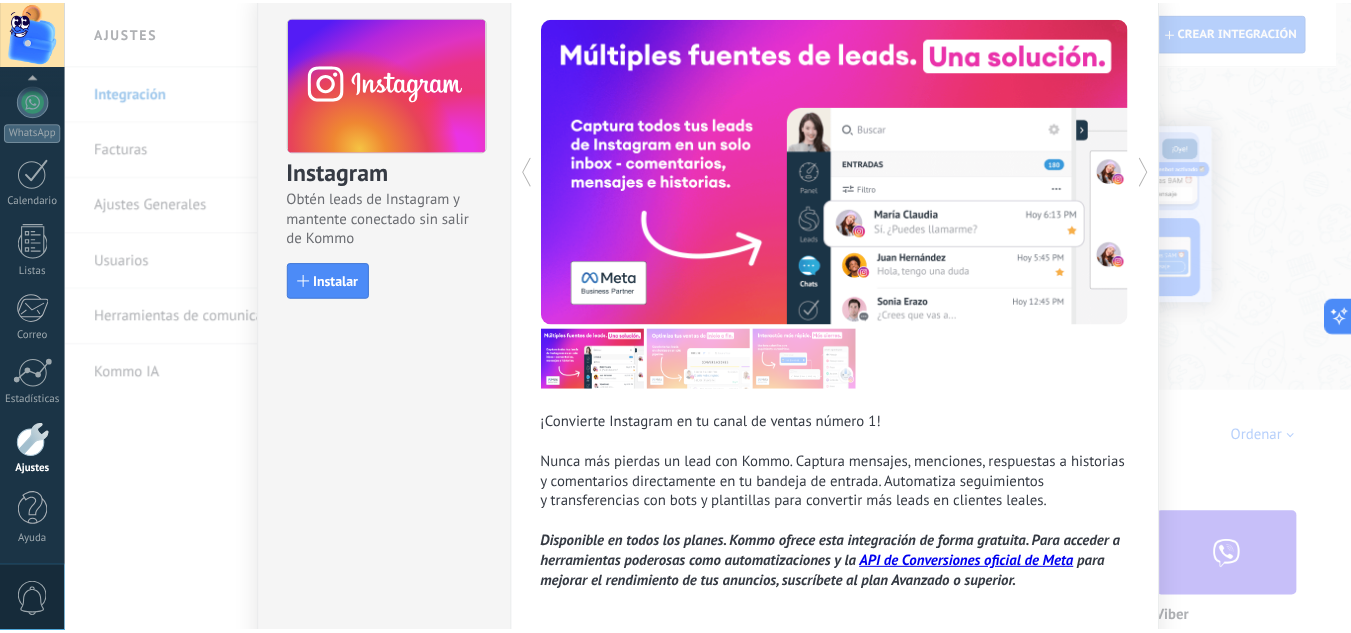 scroll, scrollTop: 0, scrollLeft: 0, axis: both 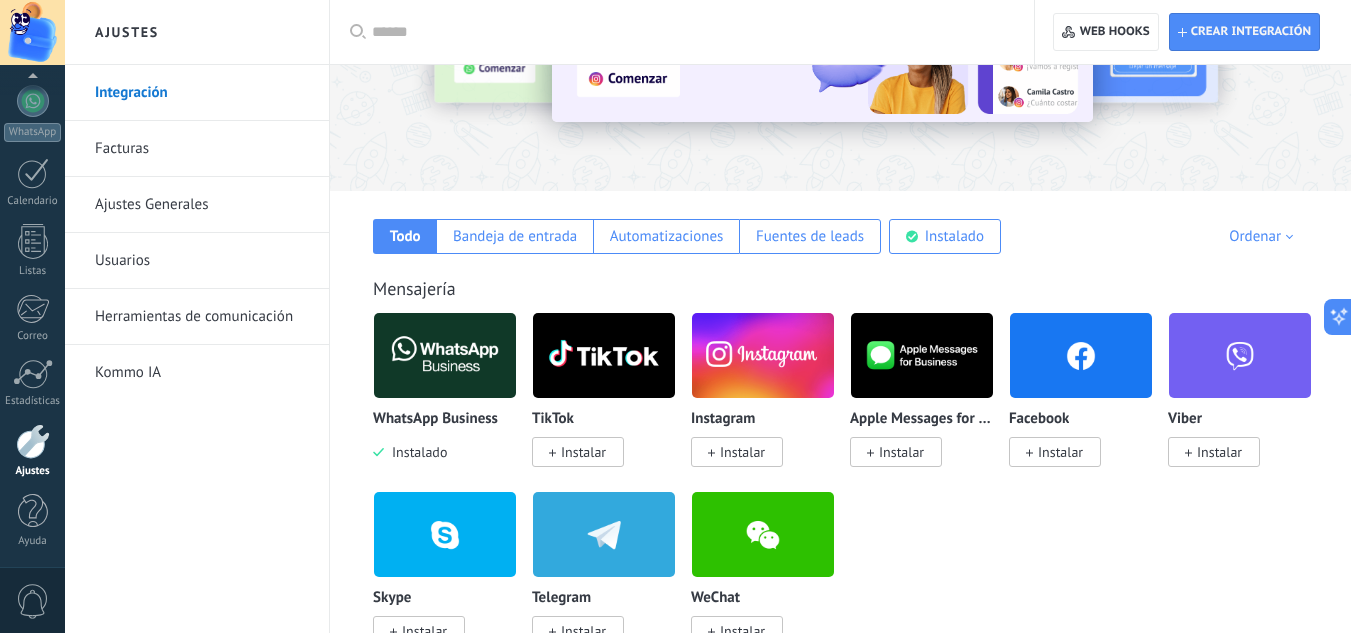 click at bounding box center (1081, 355) 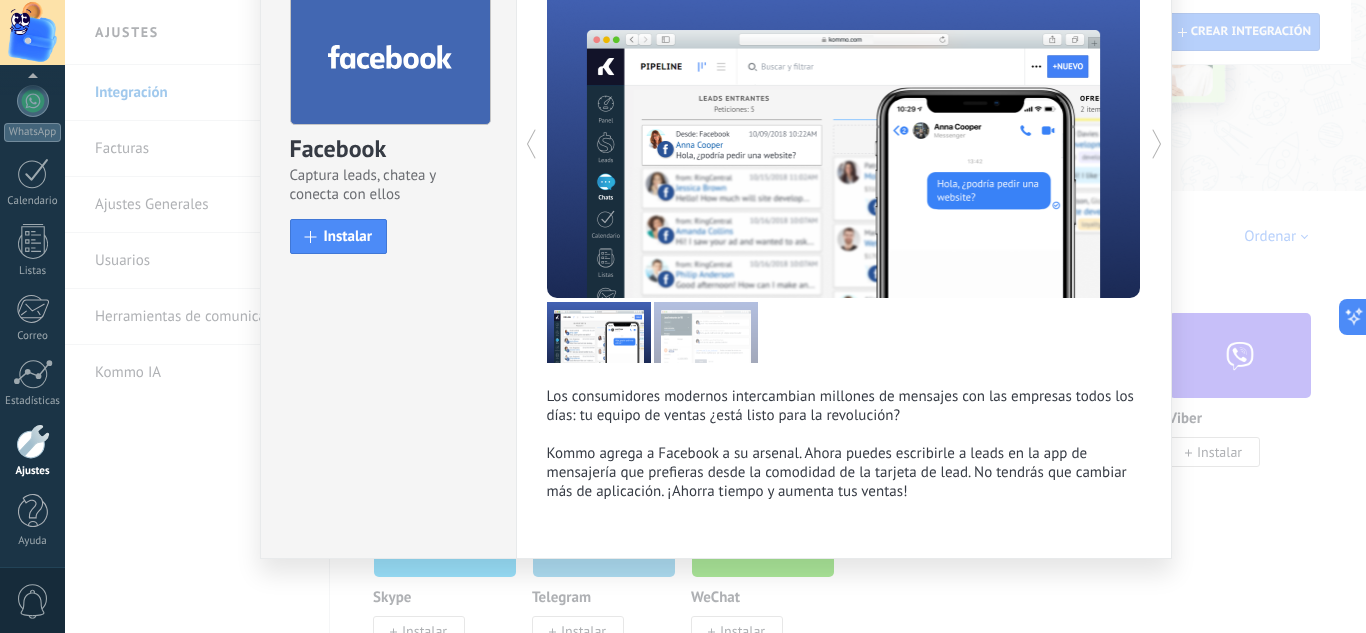 scroll, scrollTop: 112, scrollLeft: 0, axis: vertical 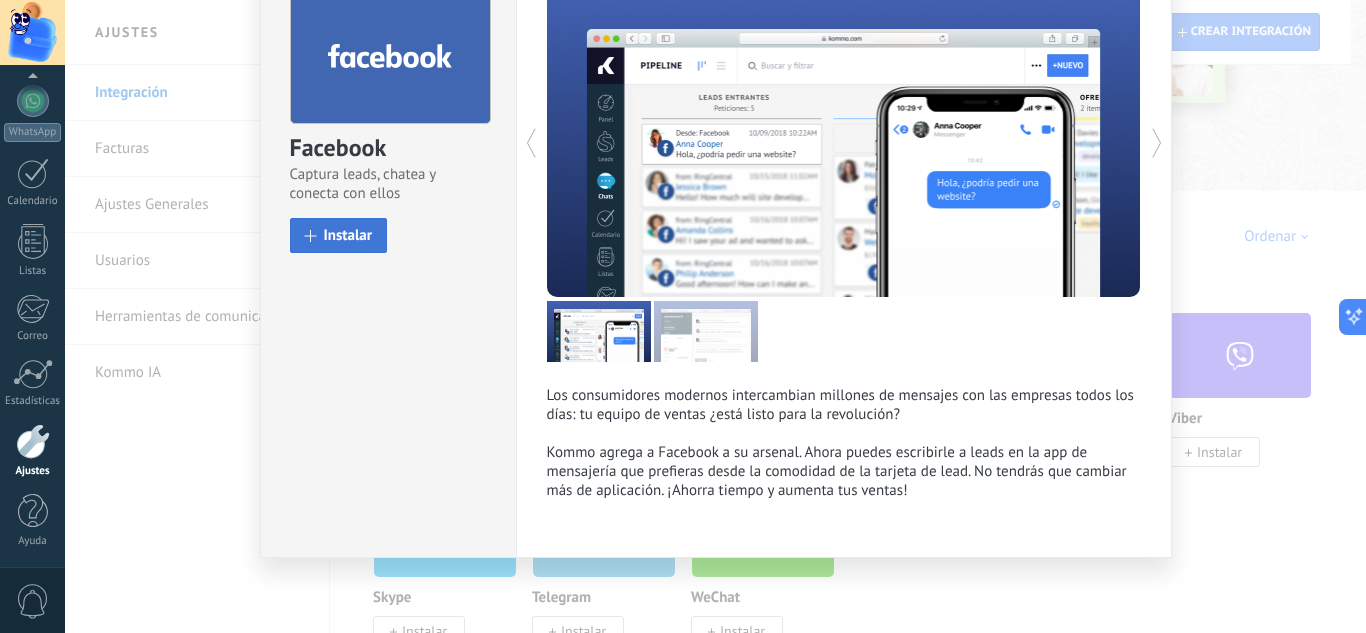 click on "Instalar" at bounding box center [348, 235] 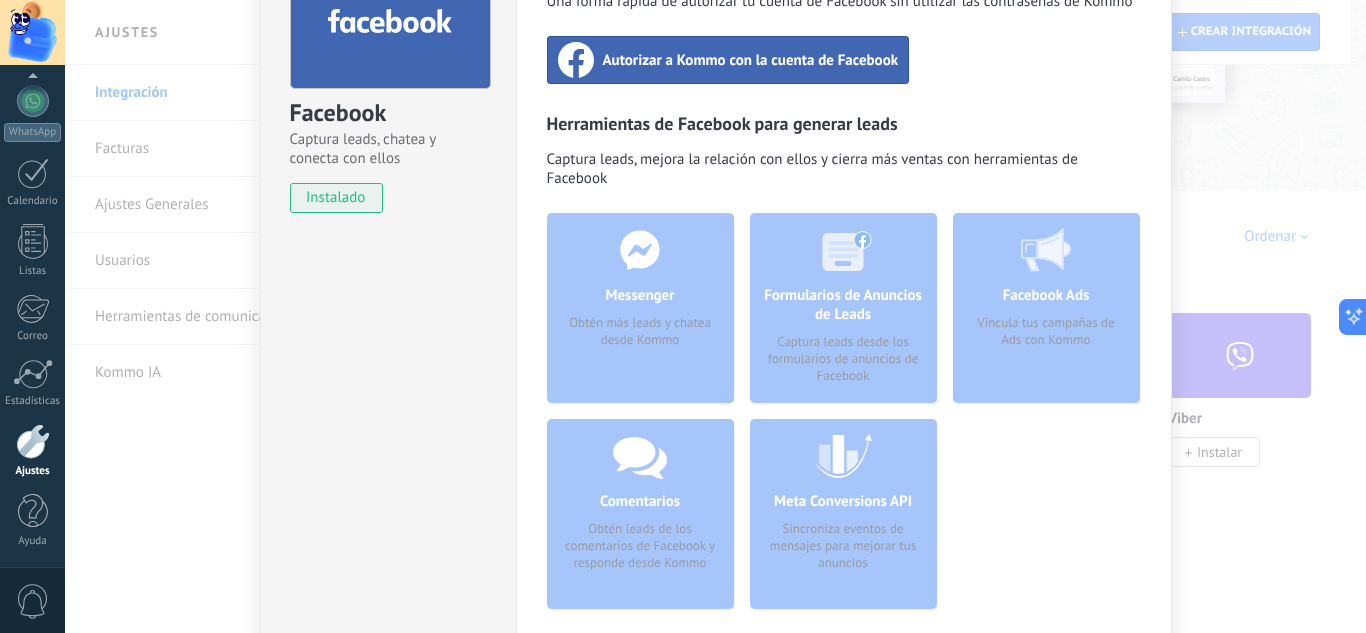 scroll, scrollTop: 0, scrollLeft: 0, axis: both 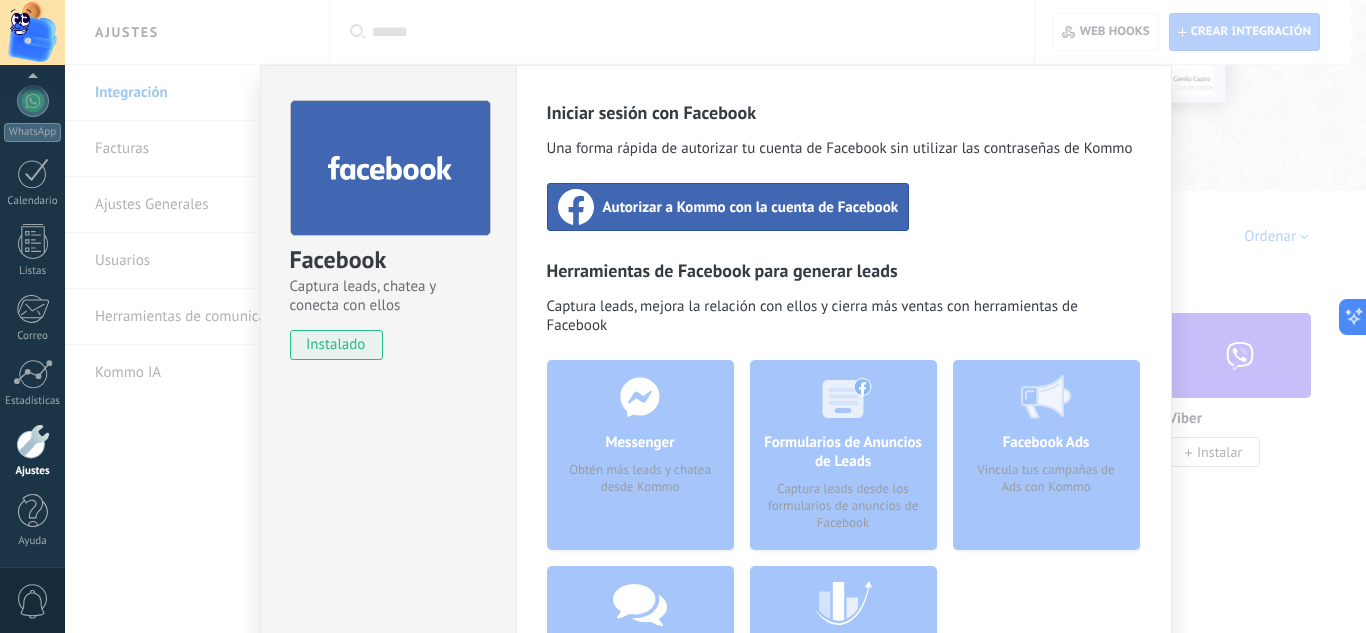 click on "Autorizar a Kommo con la cuenta de Facebook" at bounding box center [751, 207] 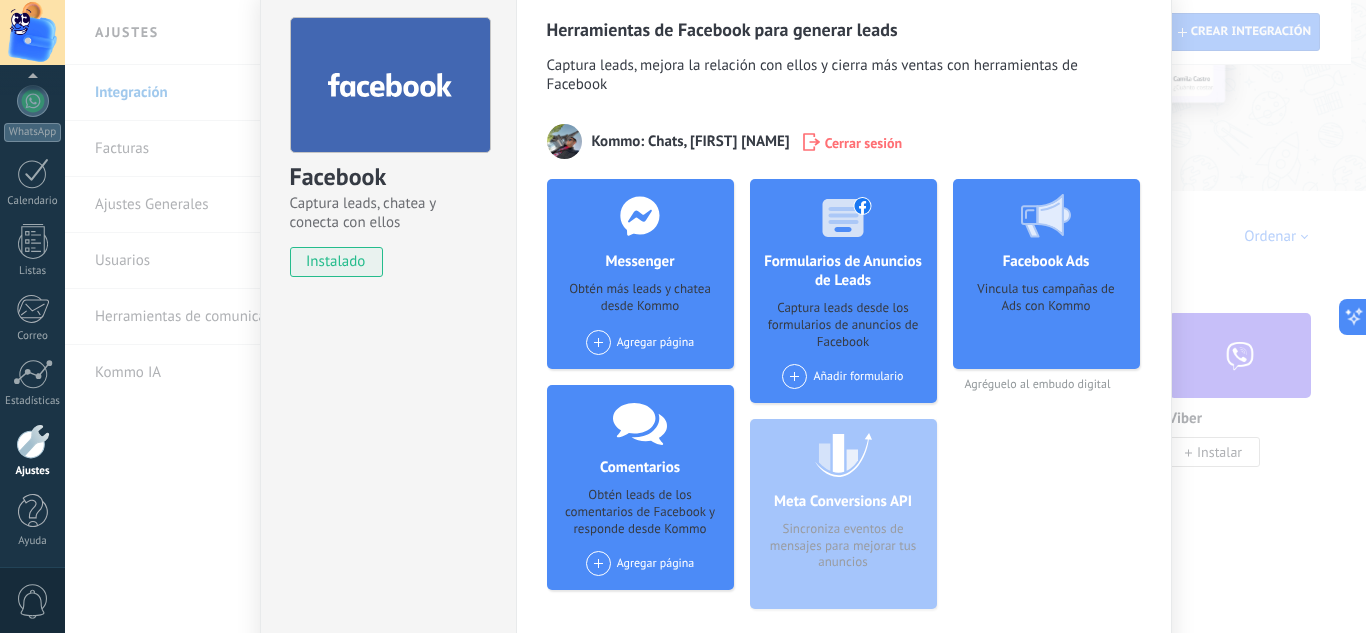 scroll, scrollTop: 208, scrollLeft: 0, axis: vertical 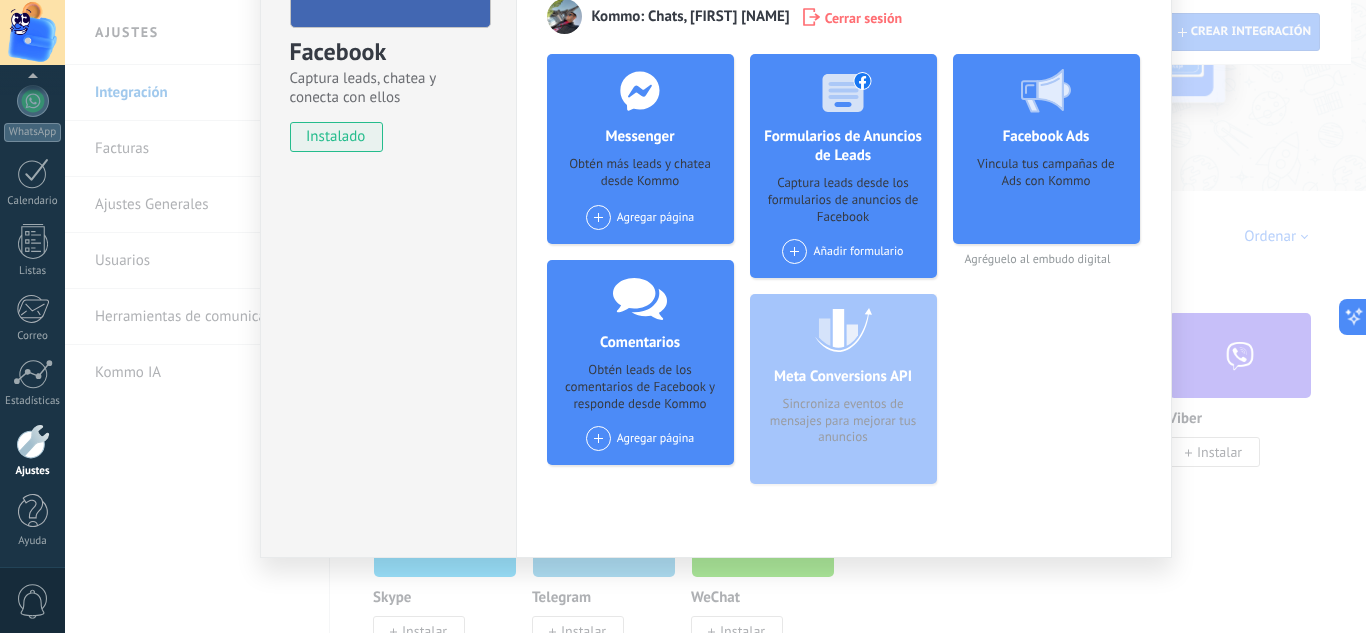 click on "Agregar página" at bounding box center [640, 217] 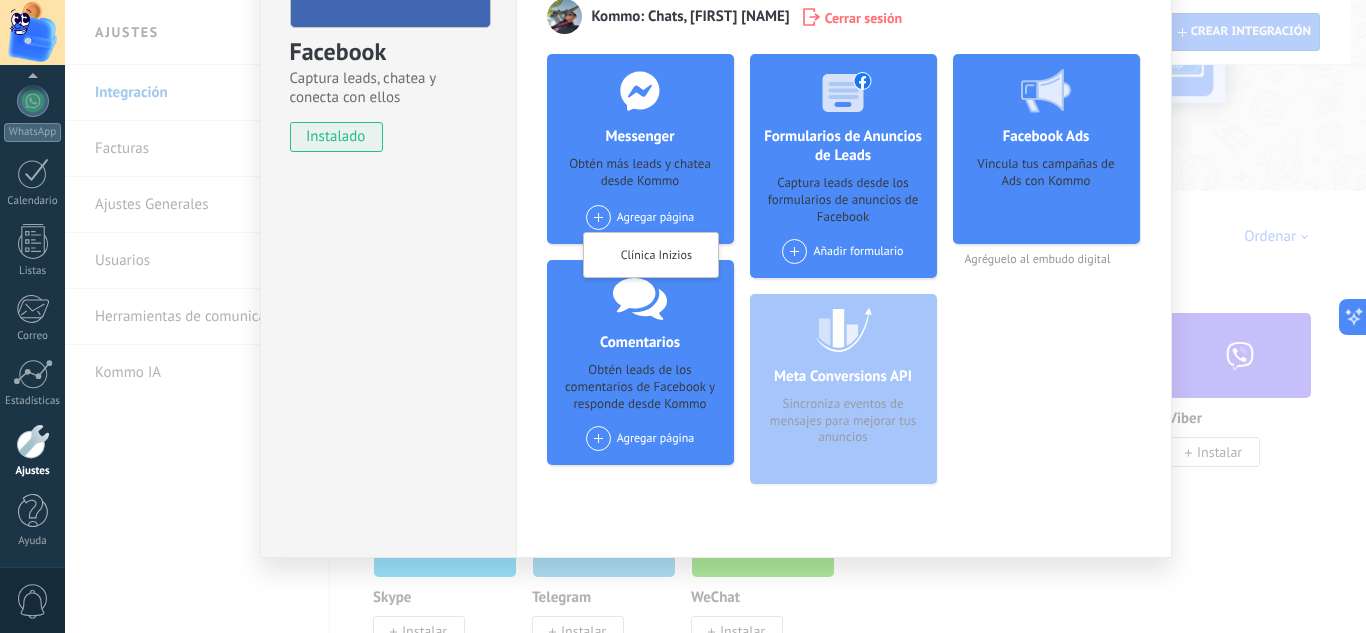 click on "Clínica Inizios" at bounding box center [651, 255] 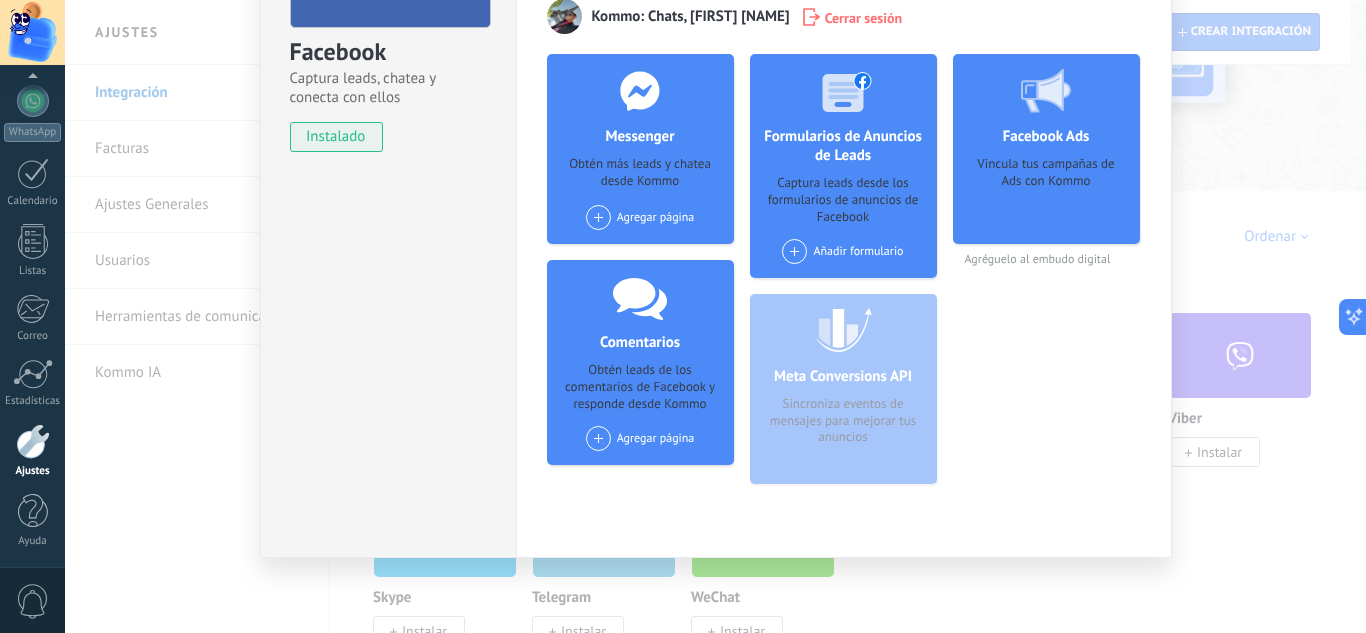 click at bounding box center [598, 217] 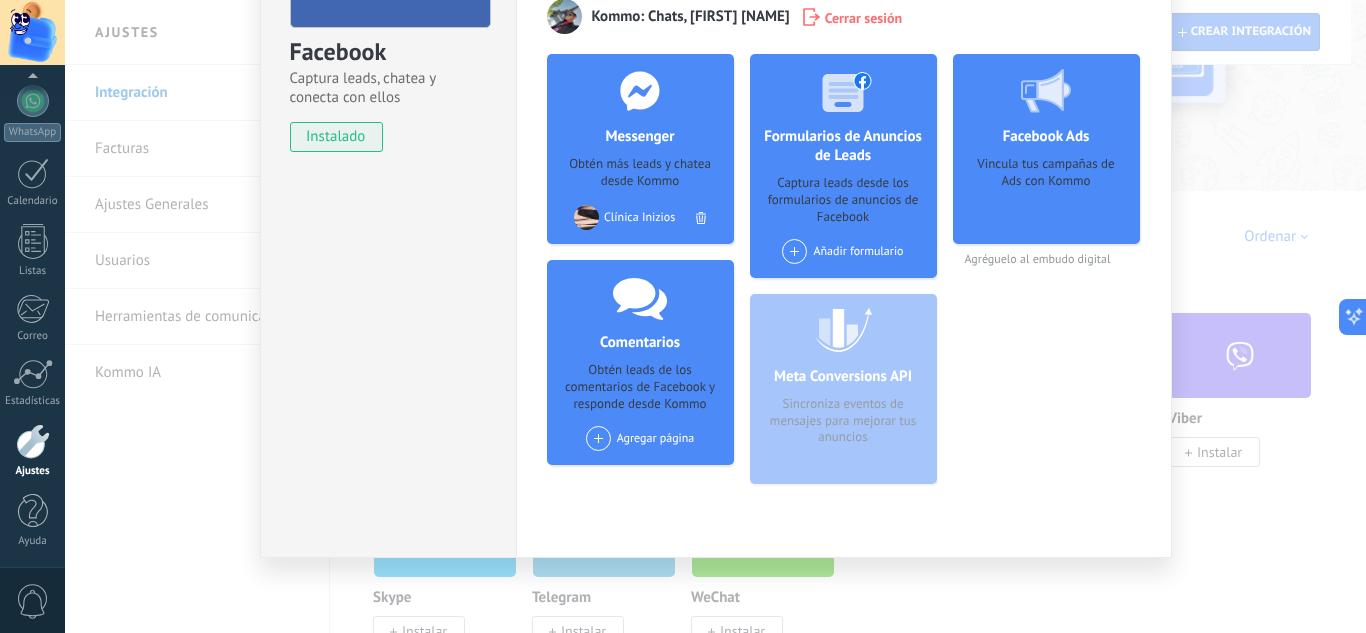 click on "Messenger Obtén más leads y chatea desde Kommo Agregar página Clínica Inizios Comentarios Obtén leads de los comentarios de Facebook y responde desde Kommo Agregar página" at bounding box center [640, 277] 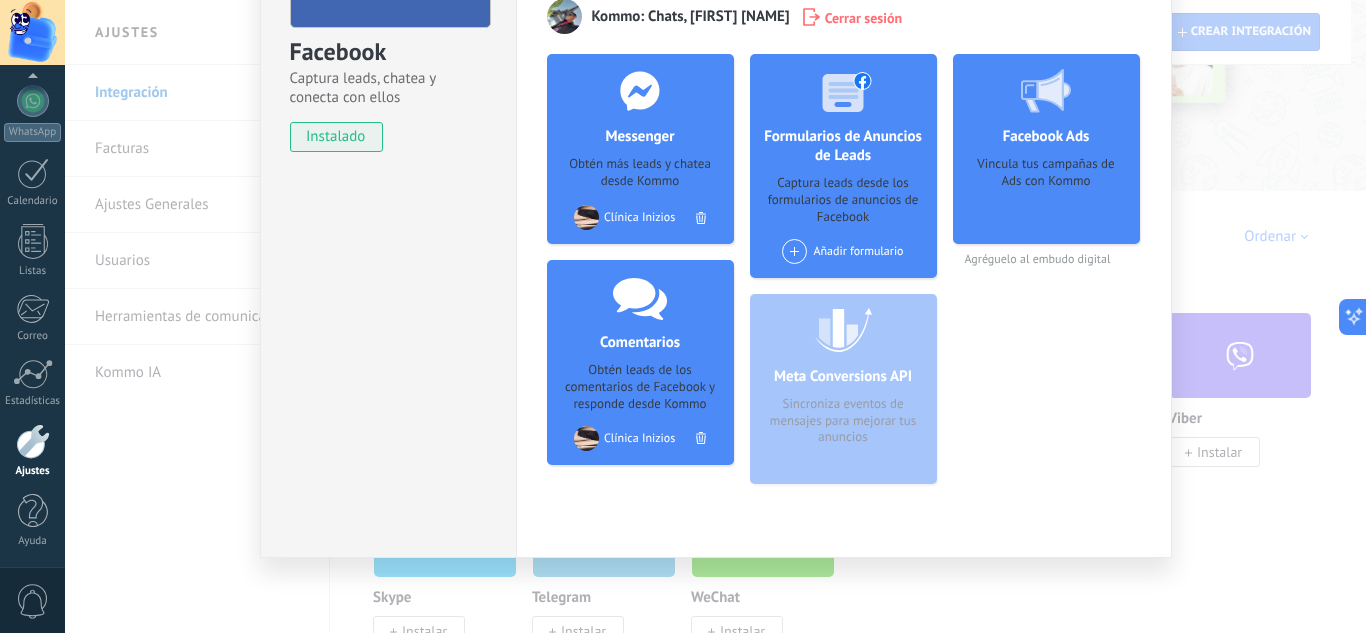 click at bounding box center [794, 251] 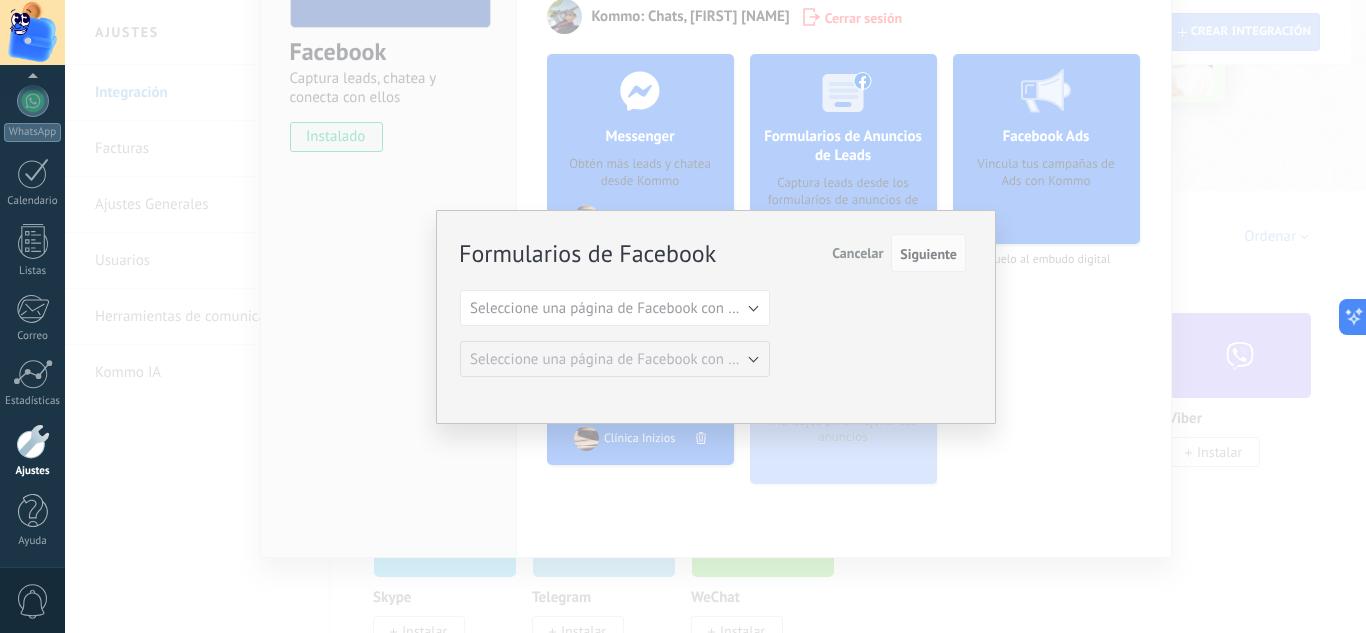 click on "Cancelar" at bounding box center (857, 253) 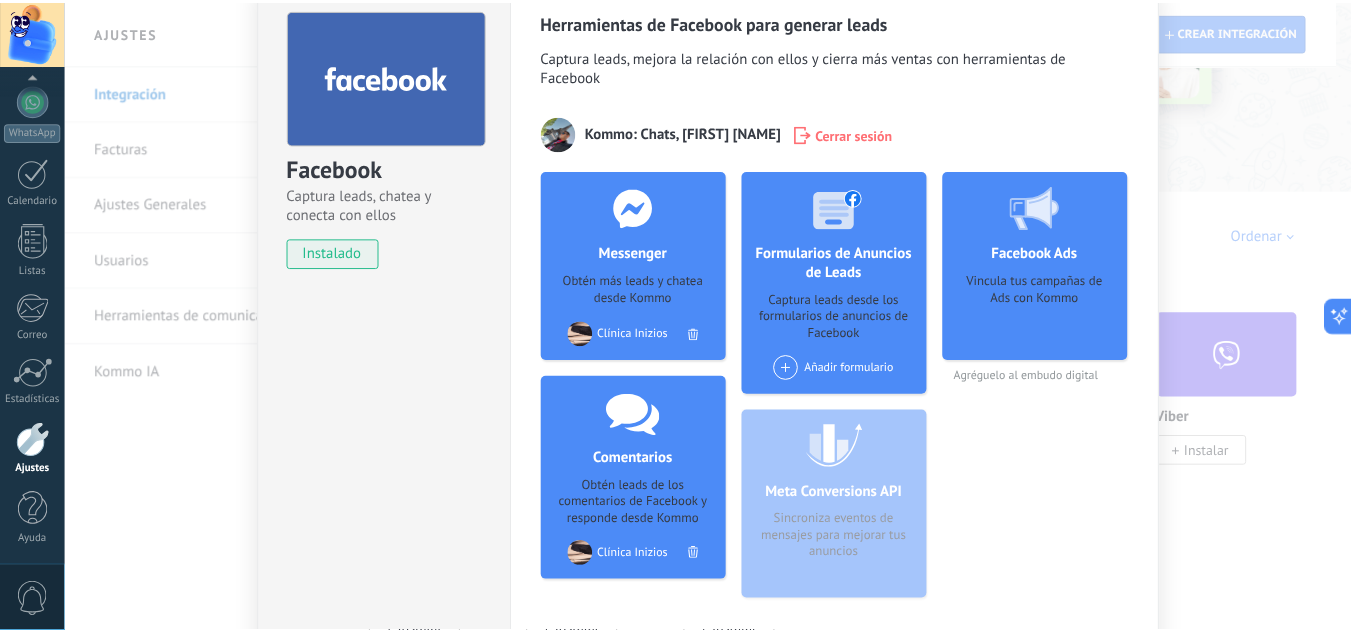 scroll, scrollTop: 0, scrollLeft: 0, axis: both 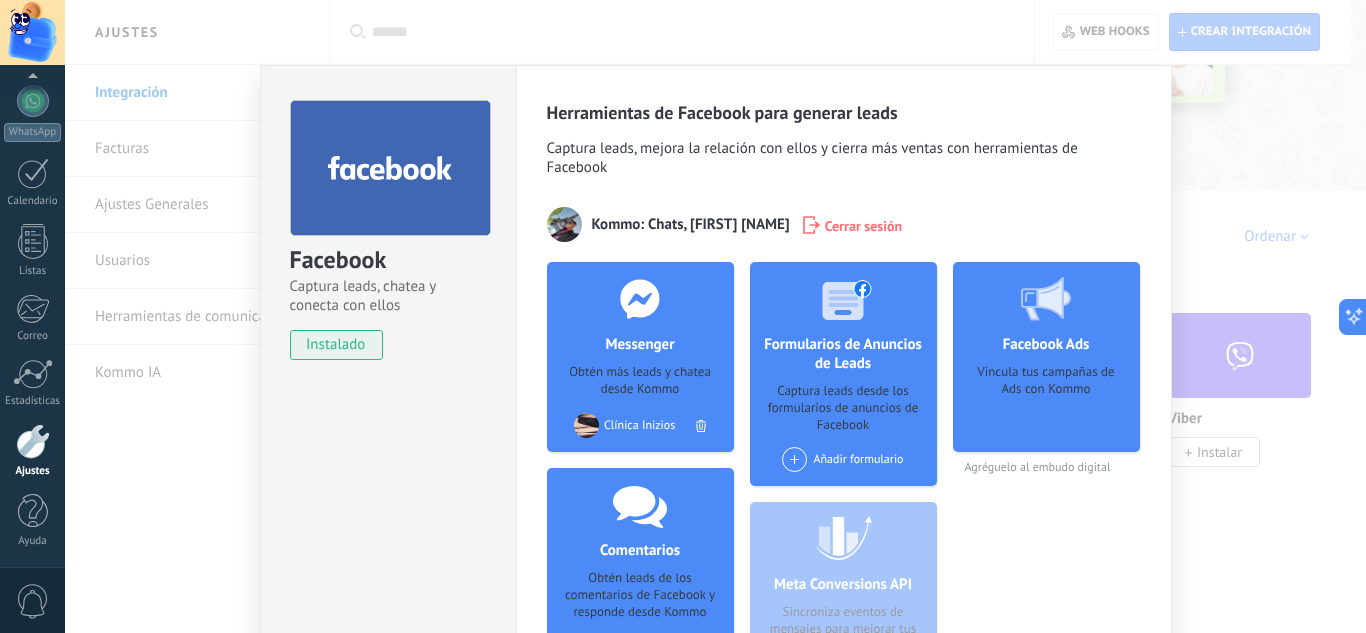 click on "Facebook Captura leads, chatea y conecta con ellos instalado Desinstalar Herramientas de Facebook para generar leads Captura leads, mejora la relación con ellos y cierra más ventas con herramientas de Facebook [FIRST] [LAST] Cerrar sesión Messenger Obtén más leads y chatea desde Kommo Agregar página Clínica Inizios Comentarios Obtén leads de los comentarios de Facebook y responde desde Kommo Agregar página Clínica Inizios Formularios de Anuncios de Leads Captura leads desde los formularios de anuncios de Facebook Añadir formulario Meta Conversions API Sincroniza eventos de mensajes para mejorar tus anuncios Facebook Ads Vincula tus campañas de Ads con Kommo Agréguelo al embudo digital más" at bounding box center (715, 316) 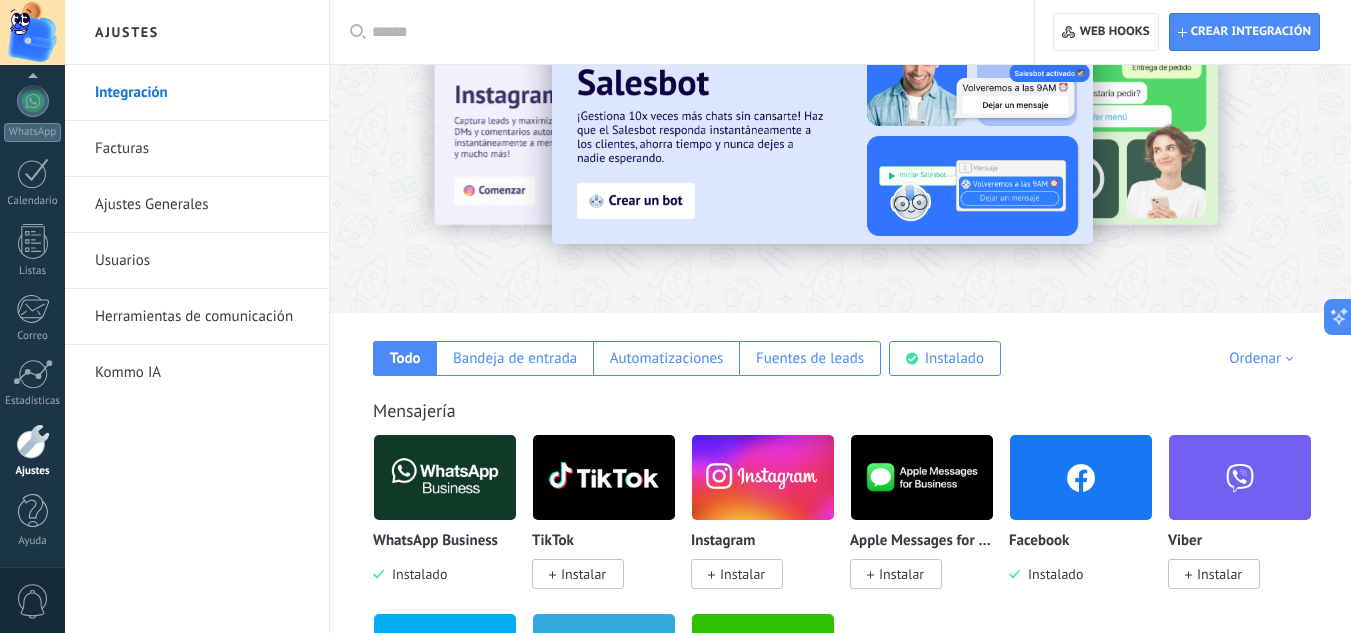 scroll, scrollTop: 0, scrollLeft: 0, axis: both 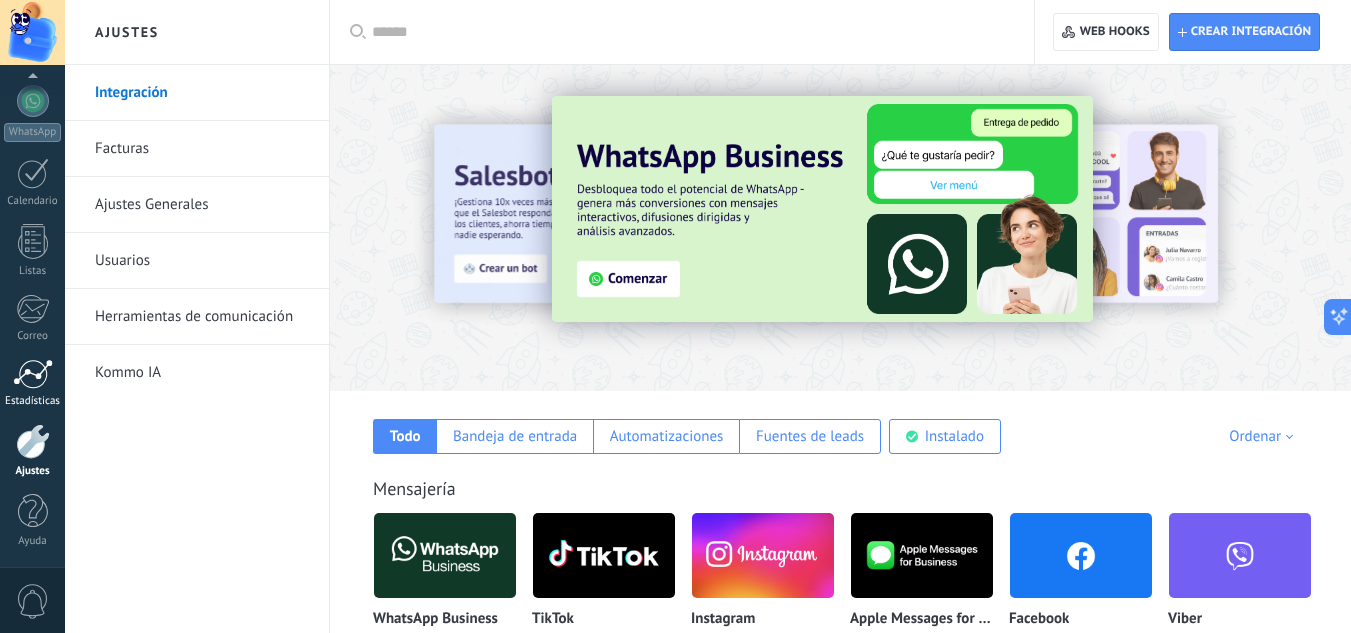 click at bounding box center (33, 374) 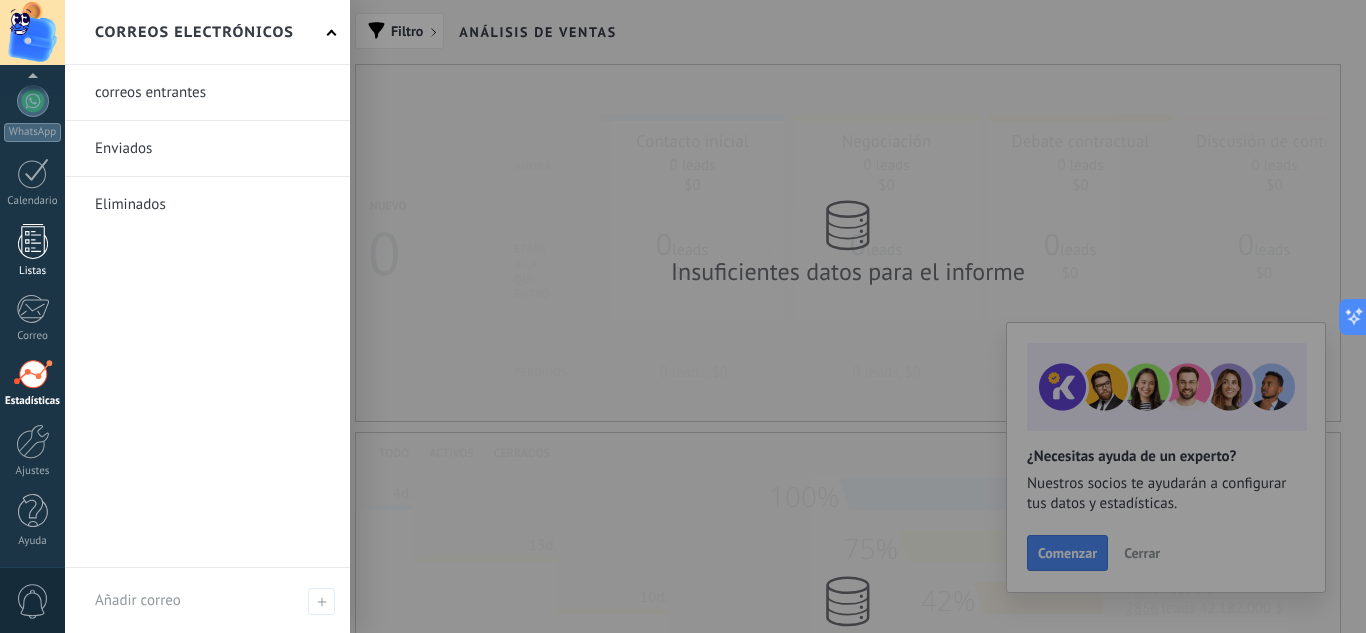 click at bounding box center (33, 241) 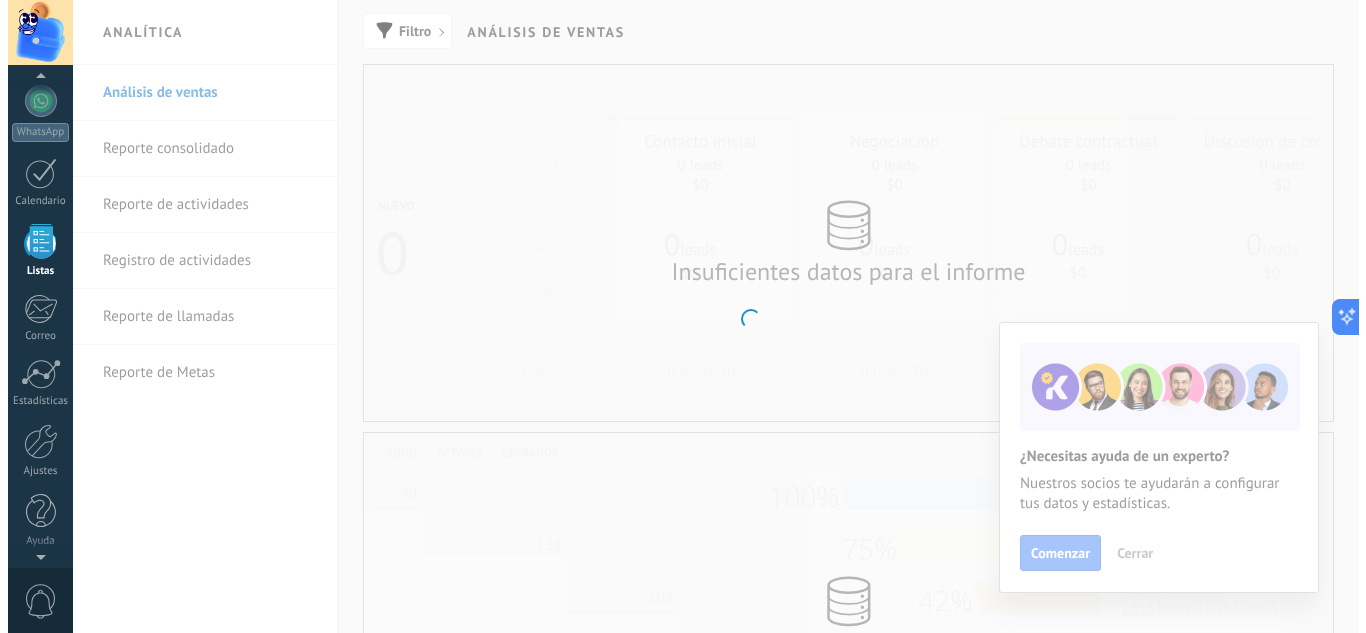 scroll, scrollTop: 124, scrollLeft: 0, axis: vertical 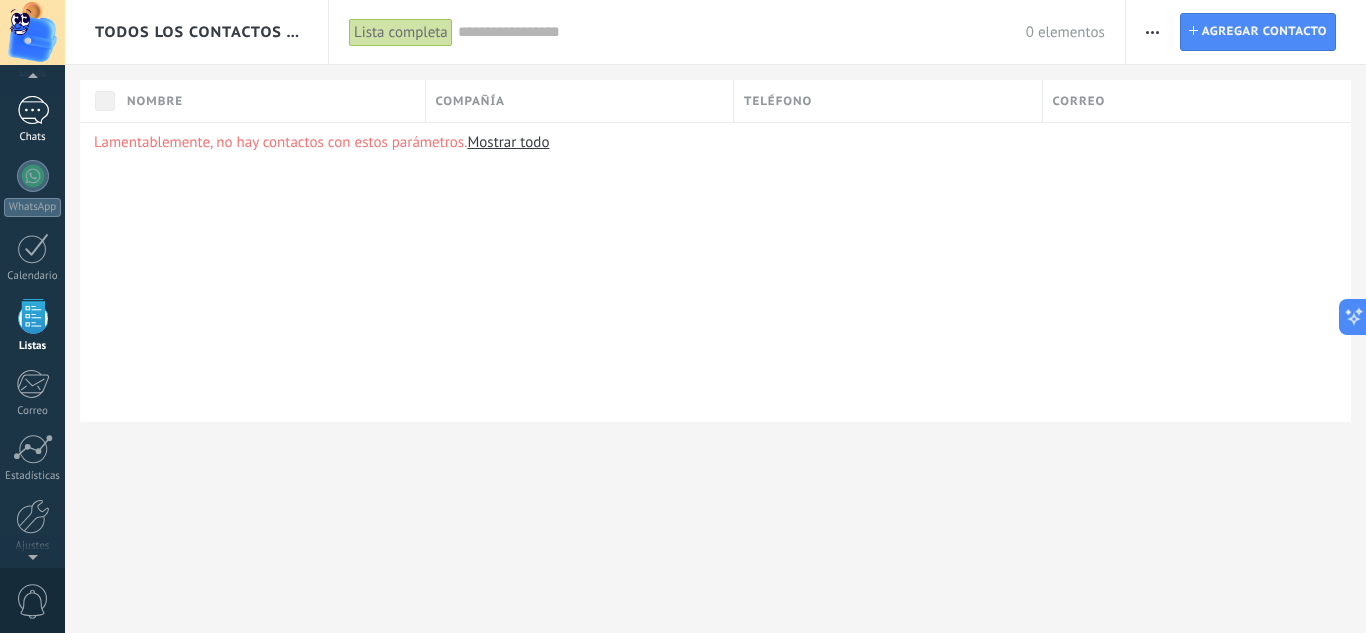 click at bounding box center (33, 110) 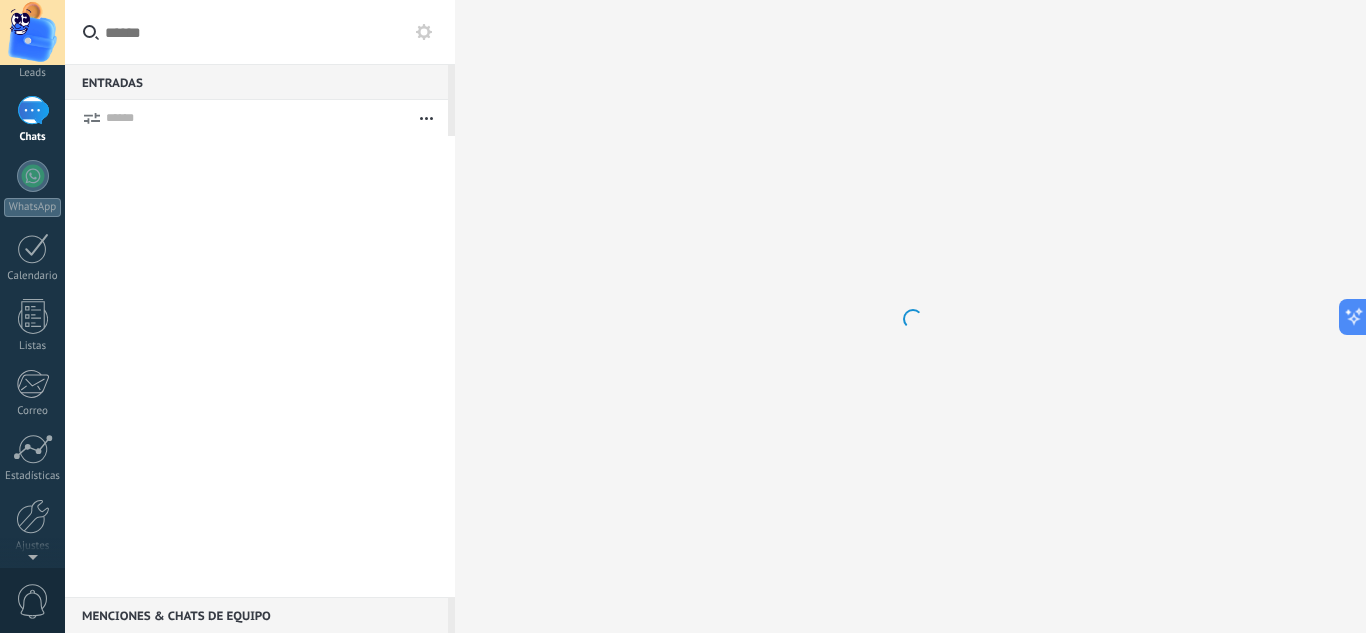 scroll, scrollTop: 0, scrollLeft: 0, axis: both 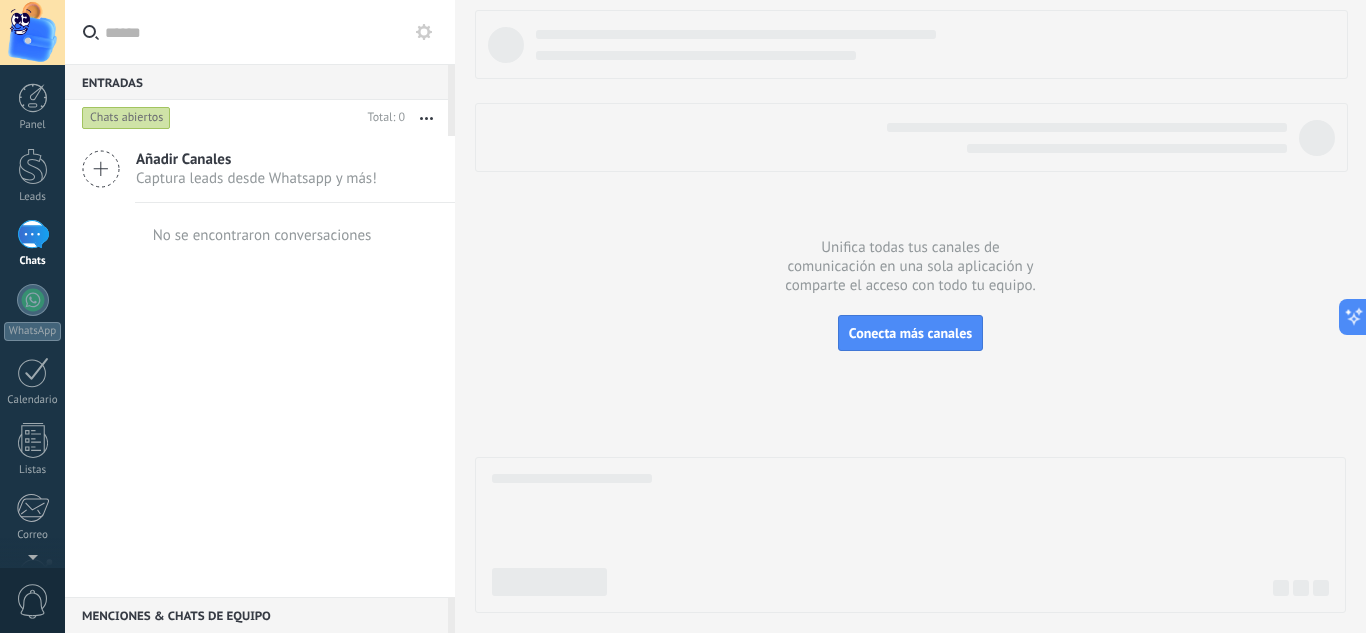 click at bounding box center [101, 169] 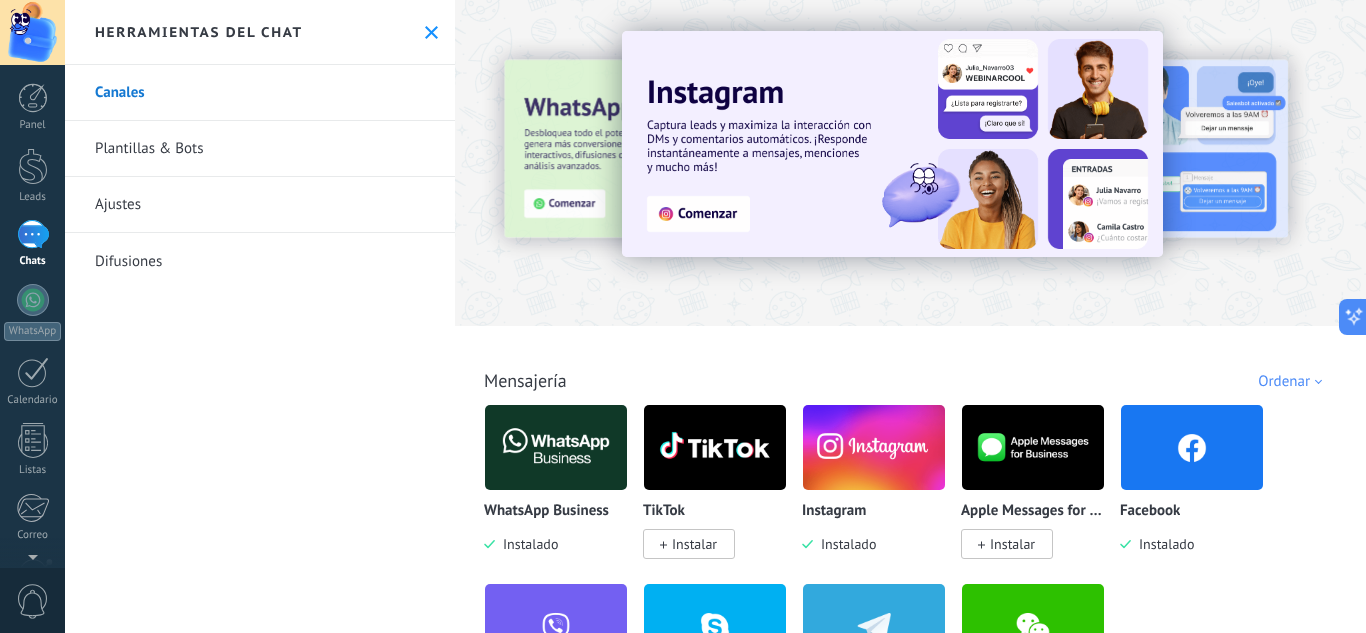 click at bounding box center (1192, 447) 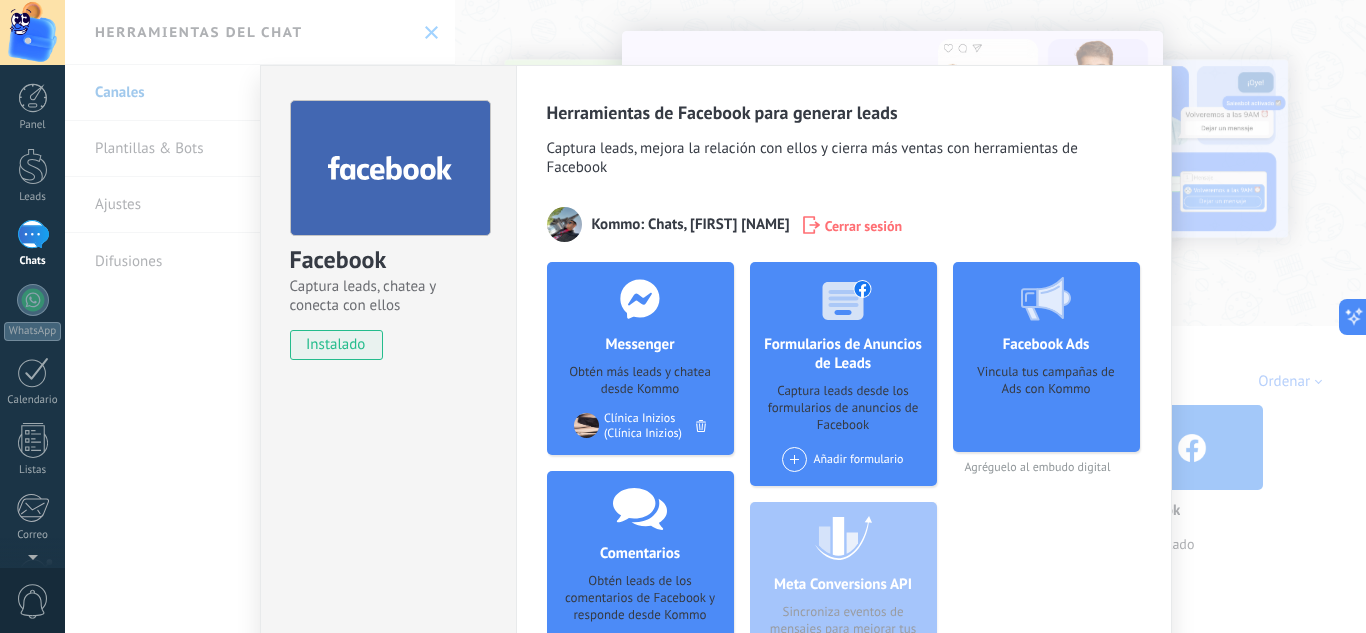 click on "Facebook Captura leads, chatea y conecta con ellos instalado Desinstalar Herramientas de Facebook para generar leads Captura leads, mejora la relación con ellos y cierra más ventas con herramientas de Facebook [FIRST] [LAST] Cerrar sesión Messenger Obtén más leads y chatea desde Kommo Agregar página Clínica Inizios (Clínica Inizios) Comentarios Obtén leads de los comentarios de Facebook y responde desde Kommo Agregar página Clínica Inizios (Clínica Inizios) Formularios de Anuncios de Leads Captura leads desde los formularios de anuncios de Facebook Añadir formulario Meta Conversions API Sincroniza eventos de mensajes para mejorar tus anuncios Facebook Ads Vincula tus campañas de Ads con Kommo Agréguelo al embudo digital más" at bounding box center [715, 316] 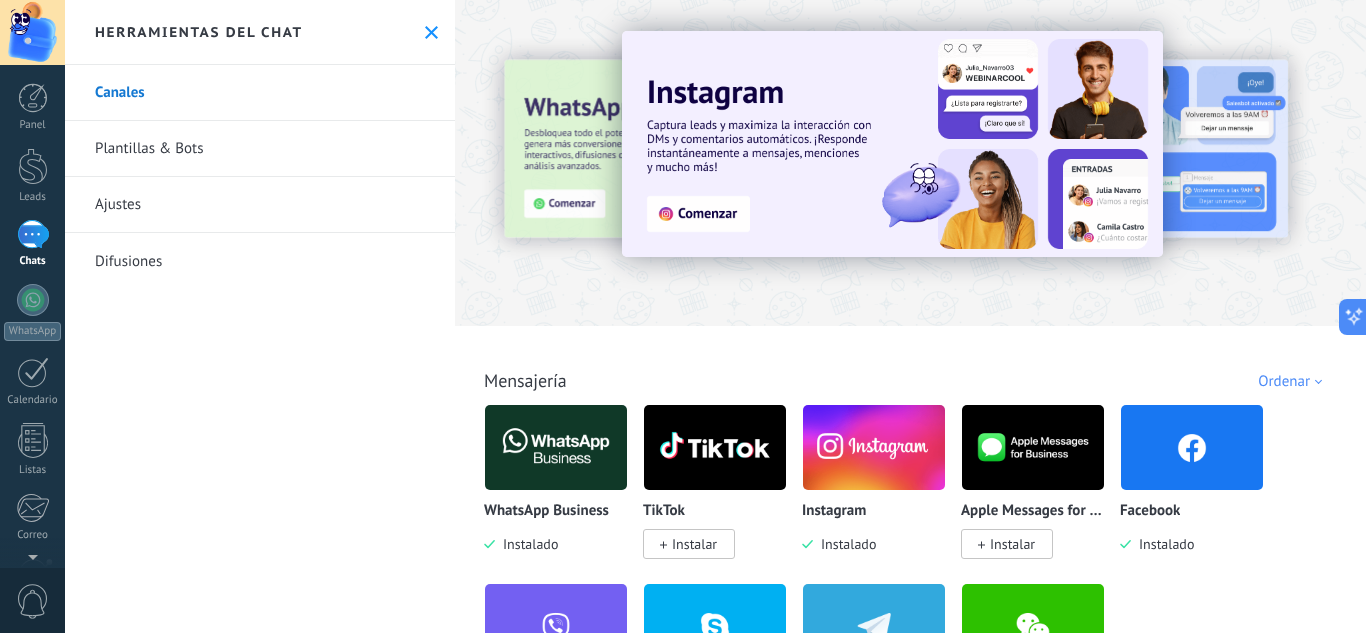 click on "Canales Plantillas & Bots Ajustes Difusiones" at bounding box center [260, 349] 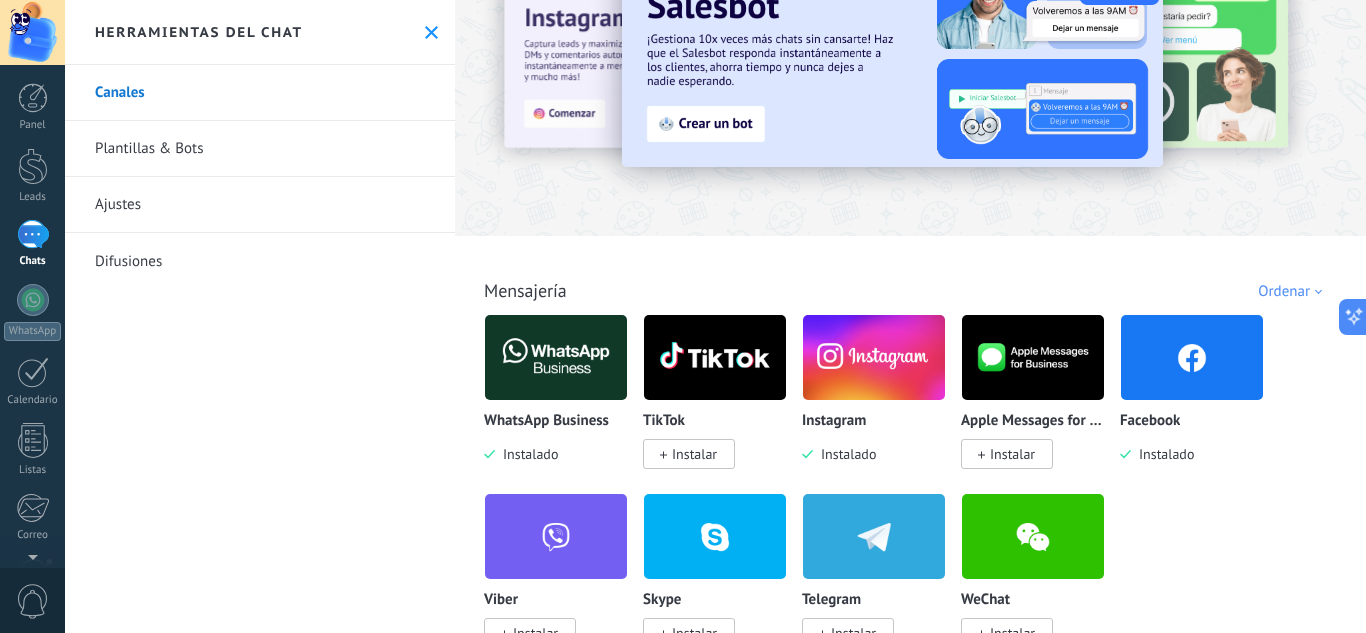 scroll, scrollTop: 0, scrollLeft: 0, axis: both 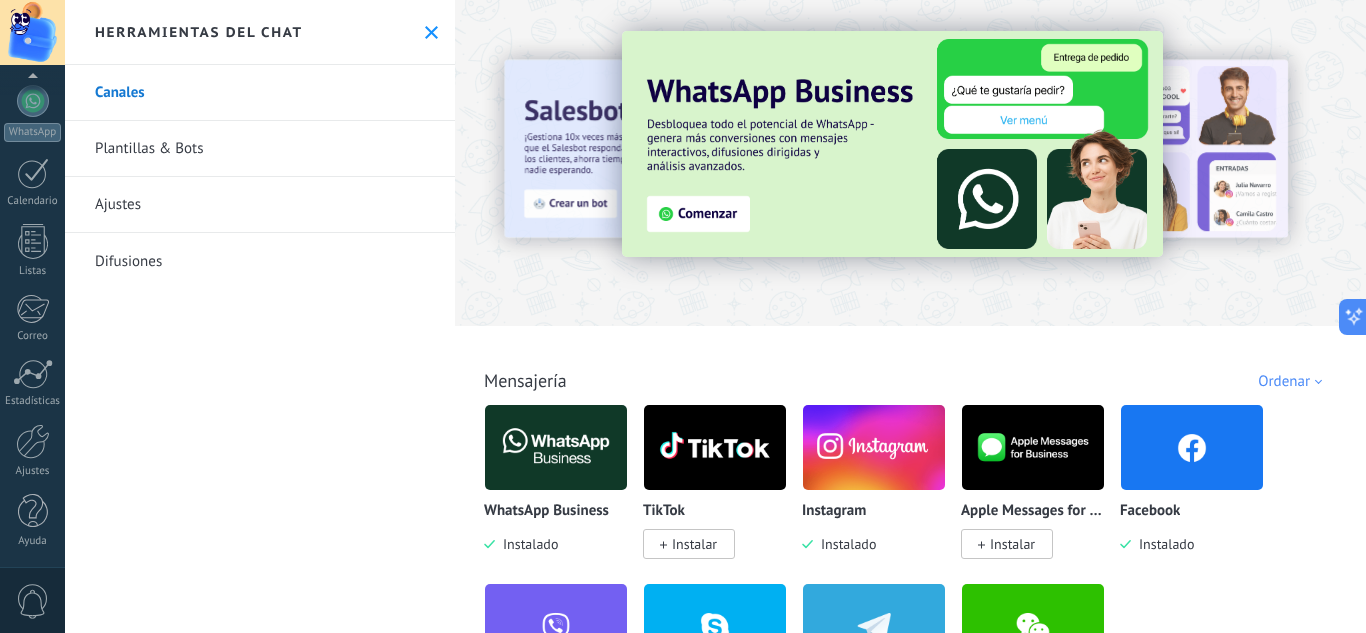 click on "0" at bounding box center [33, 601] 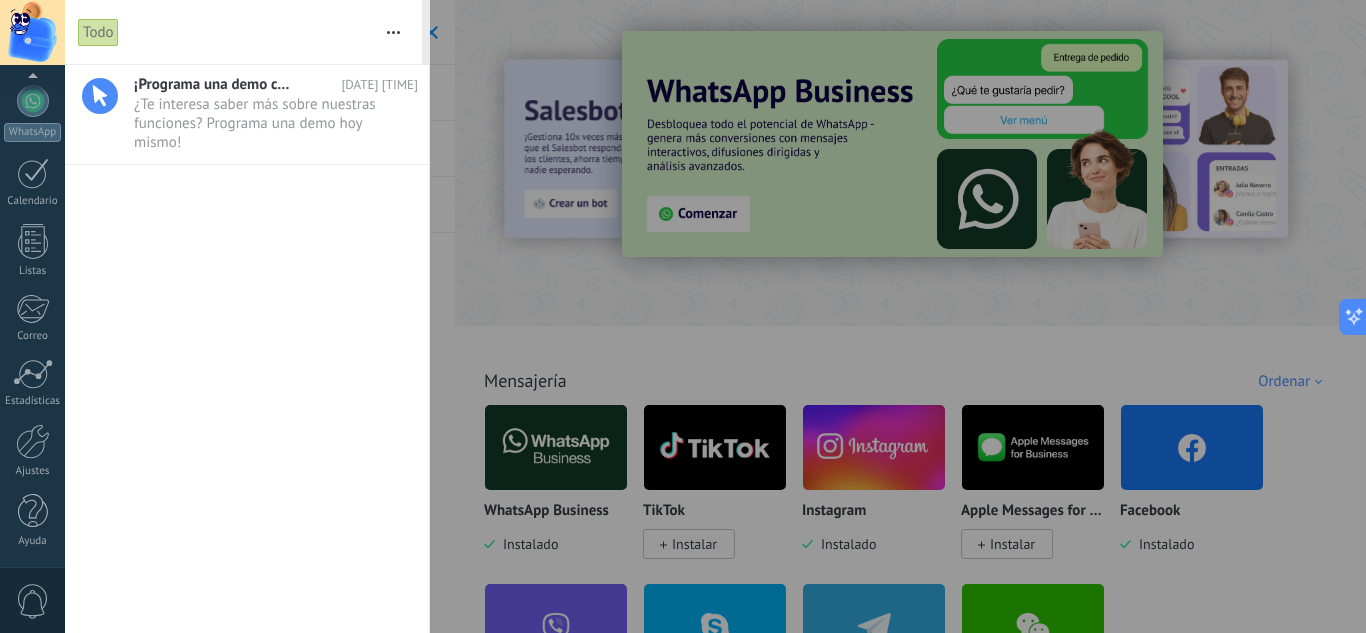 click on "0" at bounding box center (33, 601) 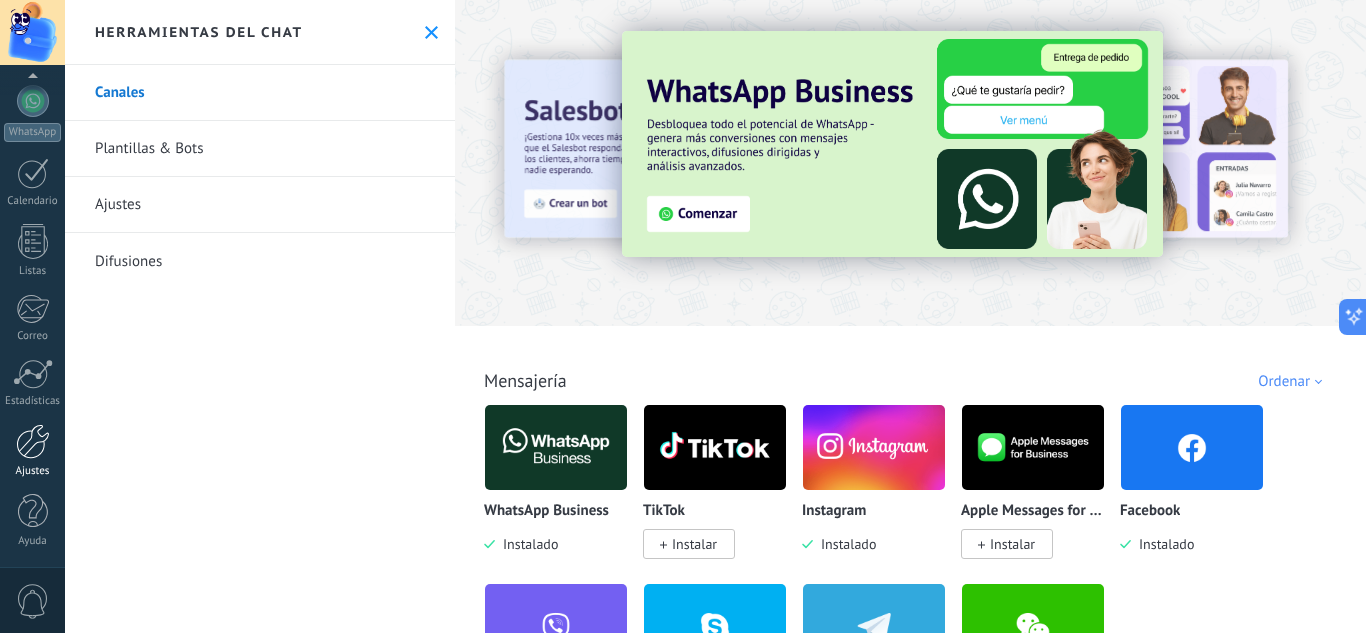 click at bounding box center [33, 441] 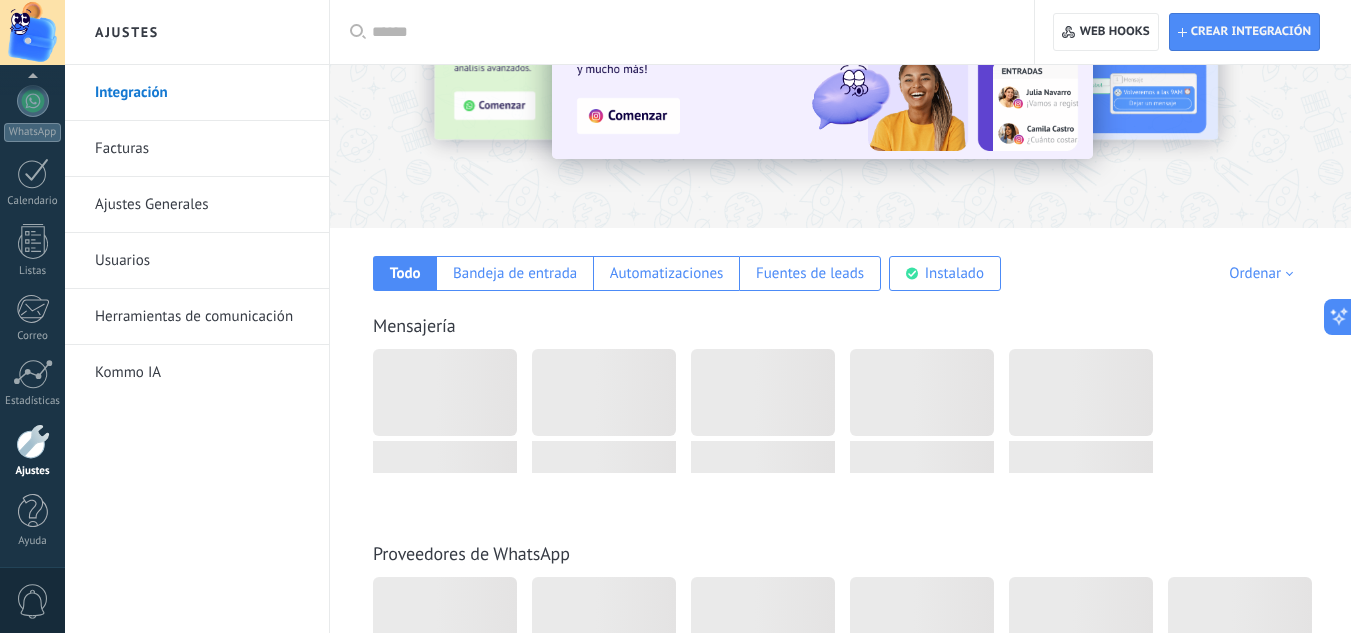 scroll, scrollTop: 300, scrollLeft: 0, axis: vertical 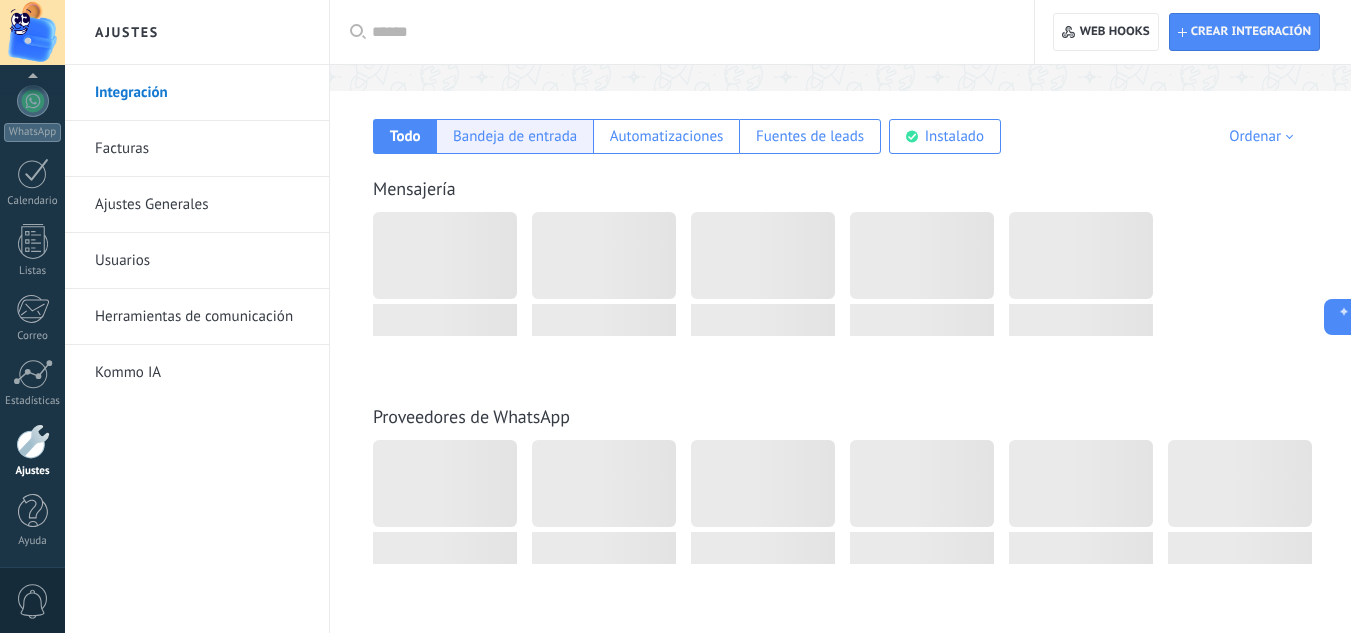 click on "Bandeja de entrada" at bounding box center (405, 136) 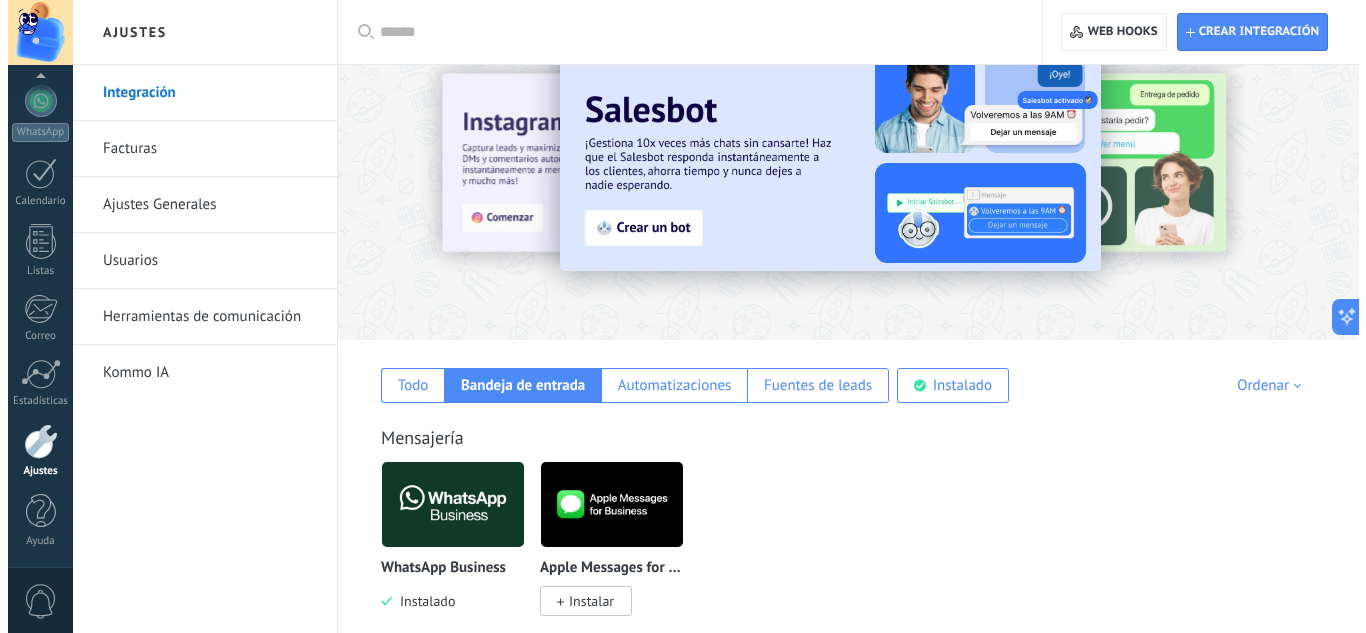 scroll, scrollTop: 0, scrollLeft: 0, axis: both 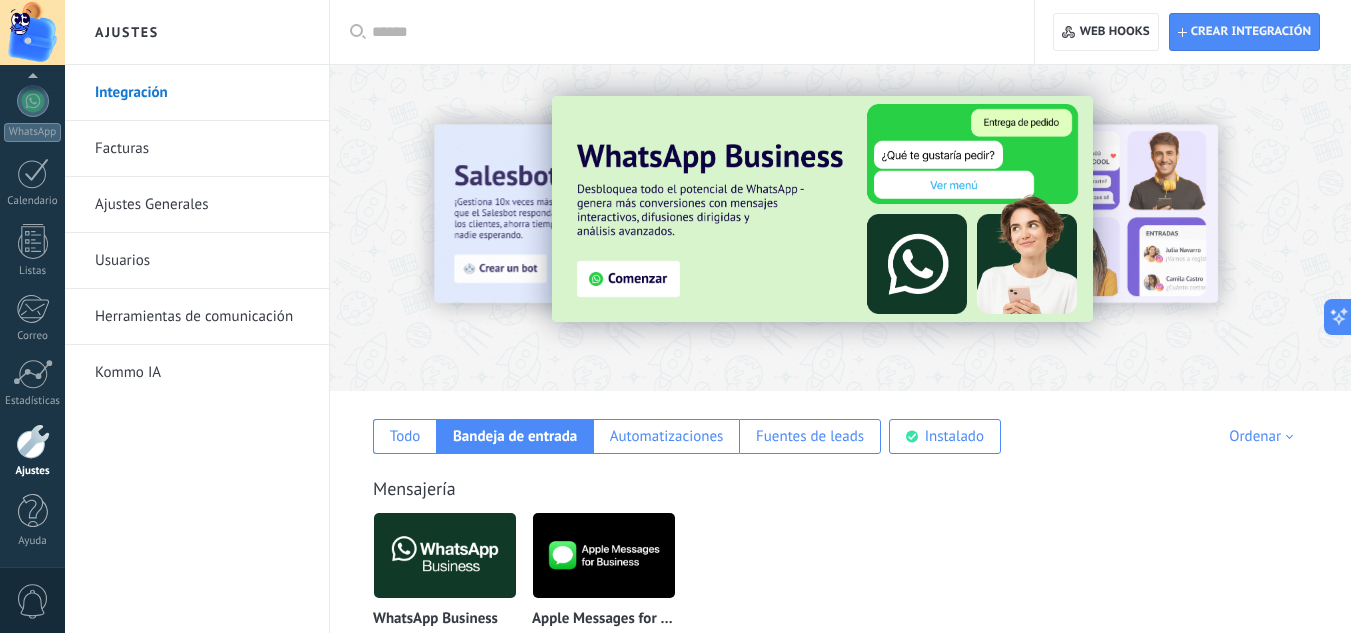 click at bounding box center (1337, 227) 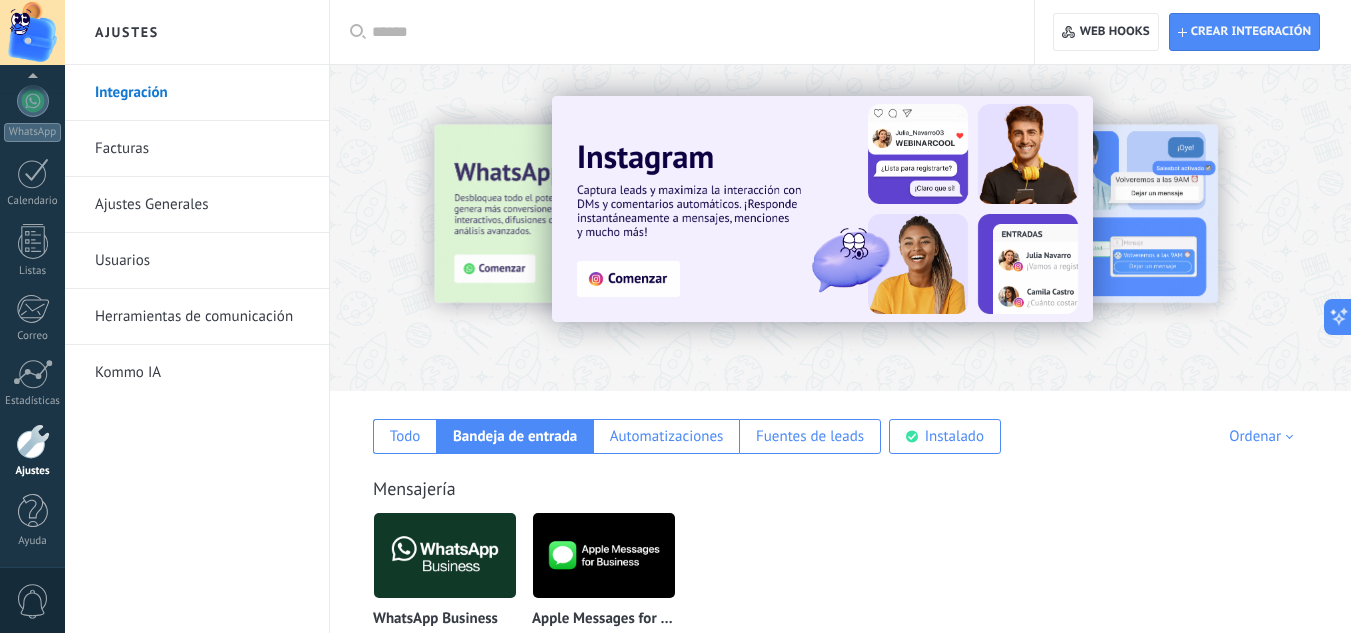 click at bounding box center (1337, 227) 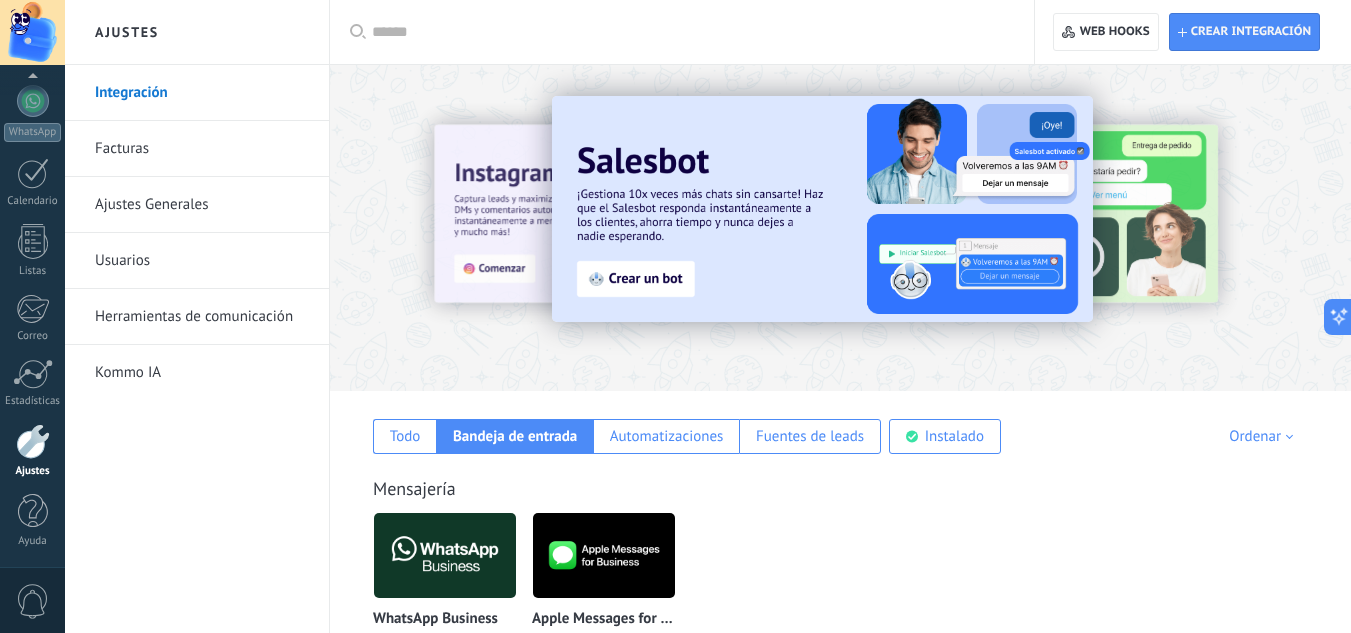 click at bounding box center [822, 209] 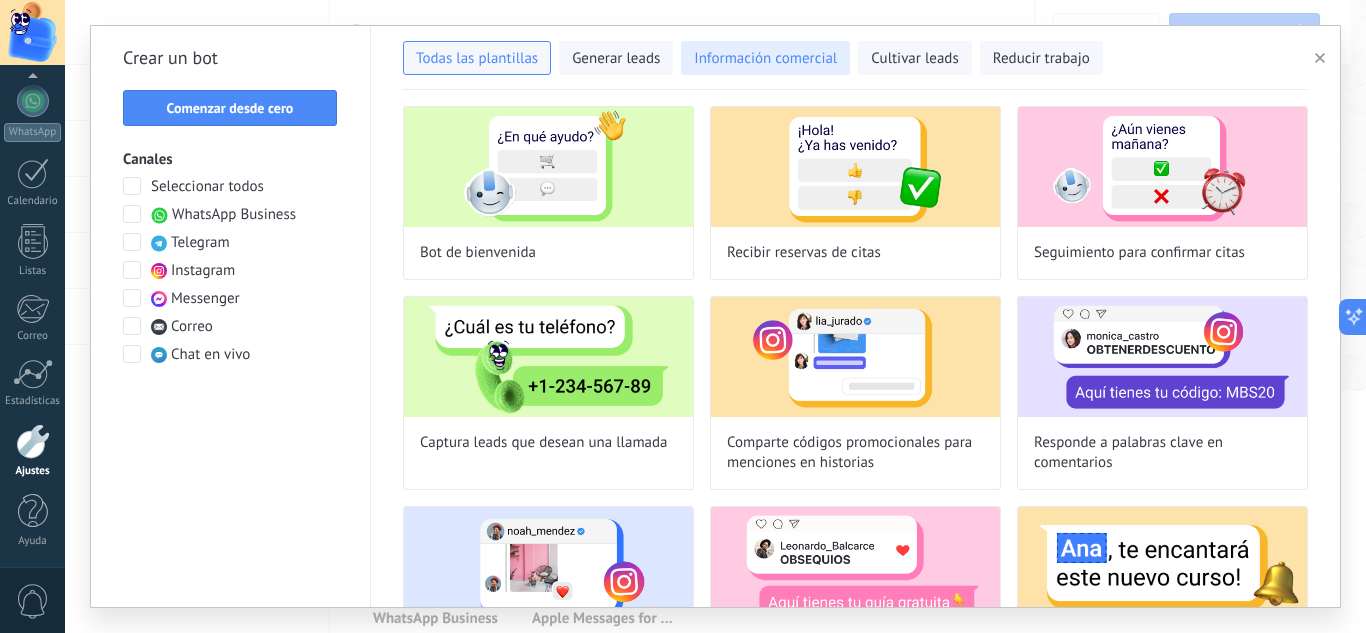 click on "Información comercial" at bounding box center (765, 59) 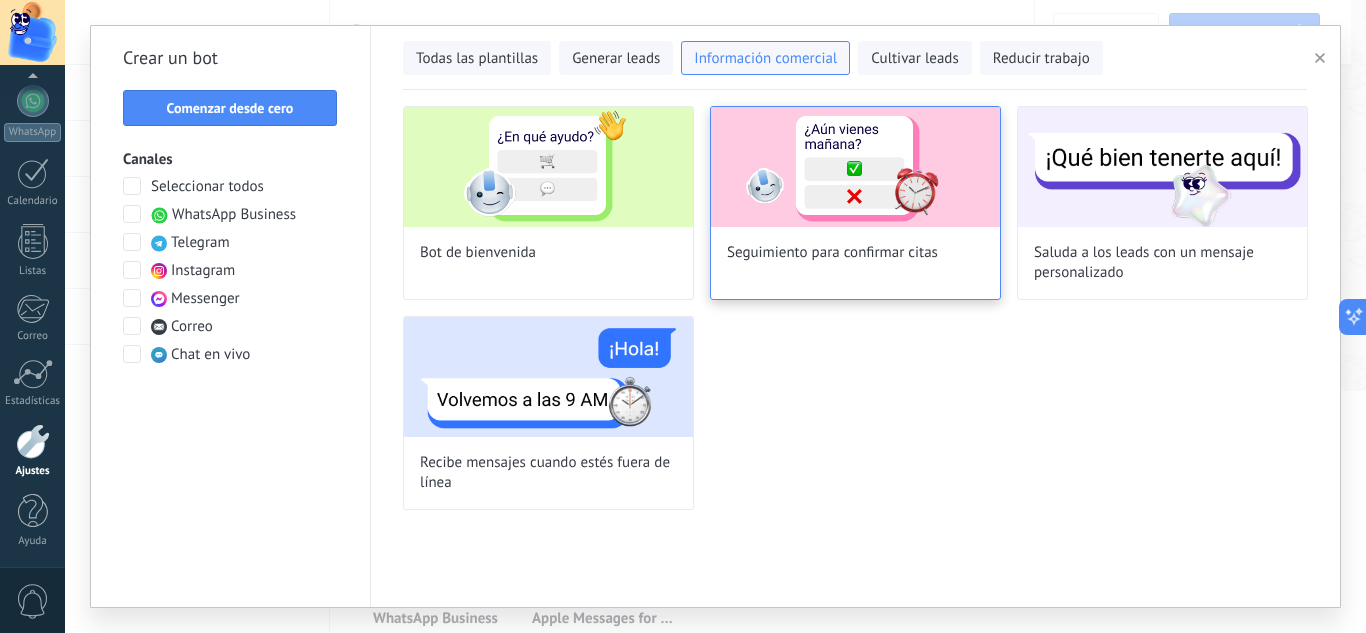 click at bounding box center [548, 167] 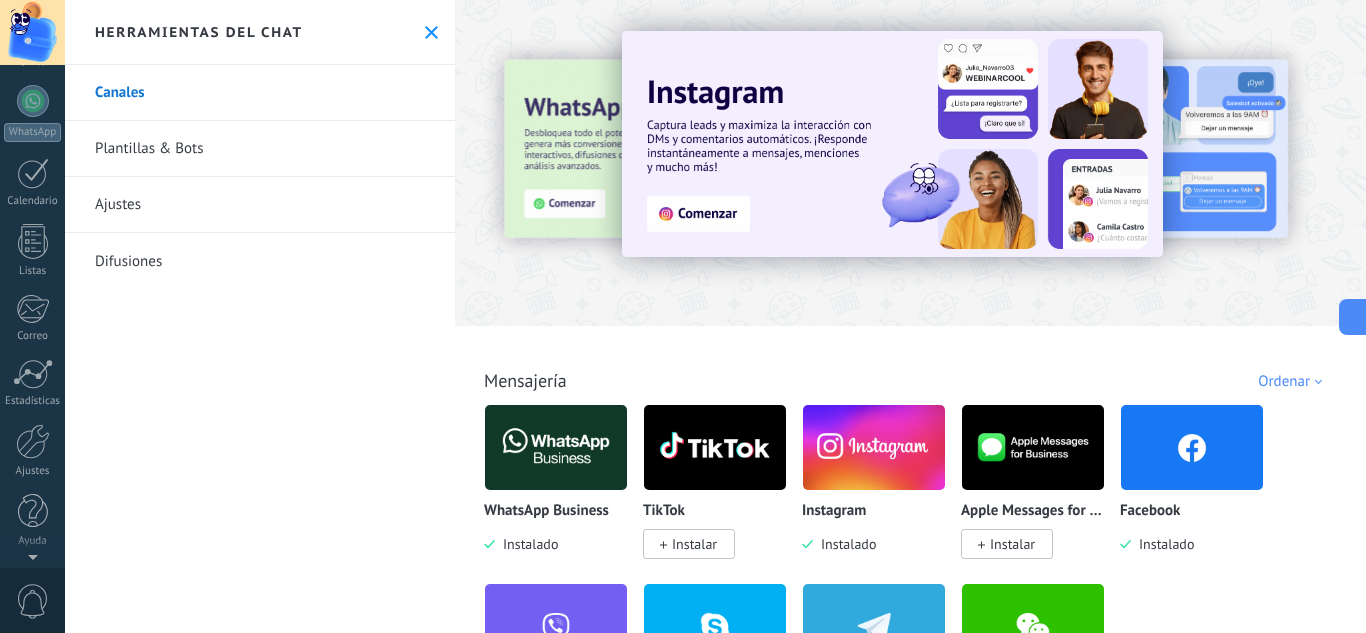 scroll, scrollTop: 0, scrollLeft: 0, axis: both 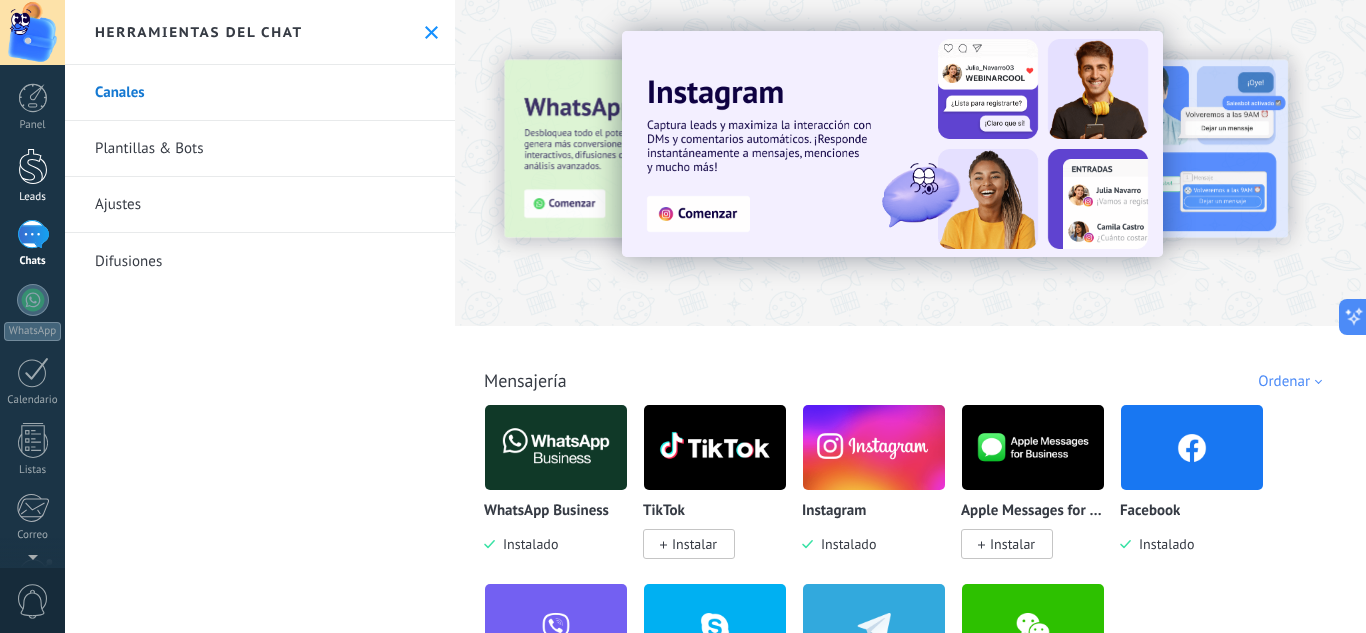 click at bounding box center [33, 166] 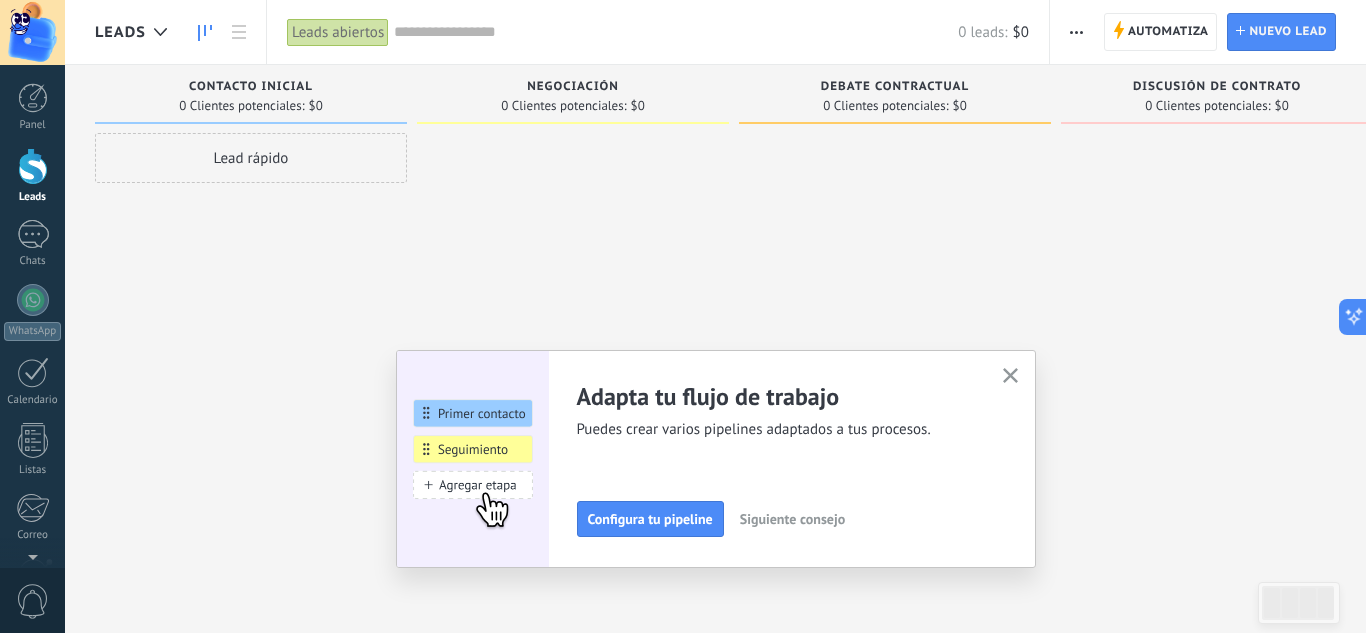 click on "Negociación" at bounding box center [573, 87] 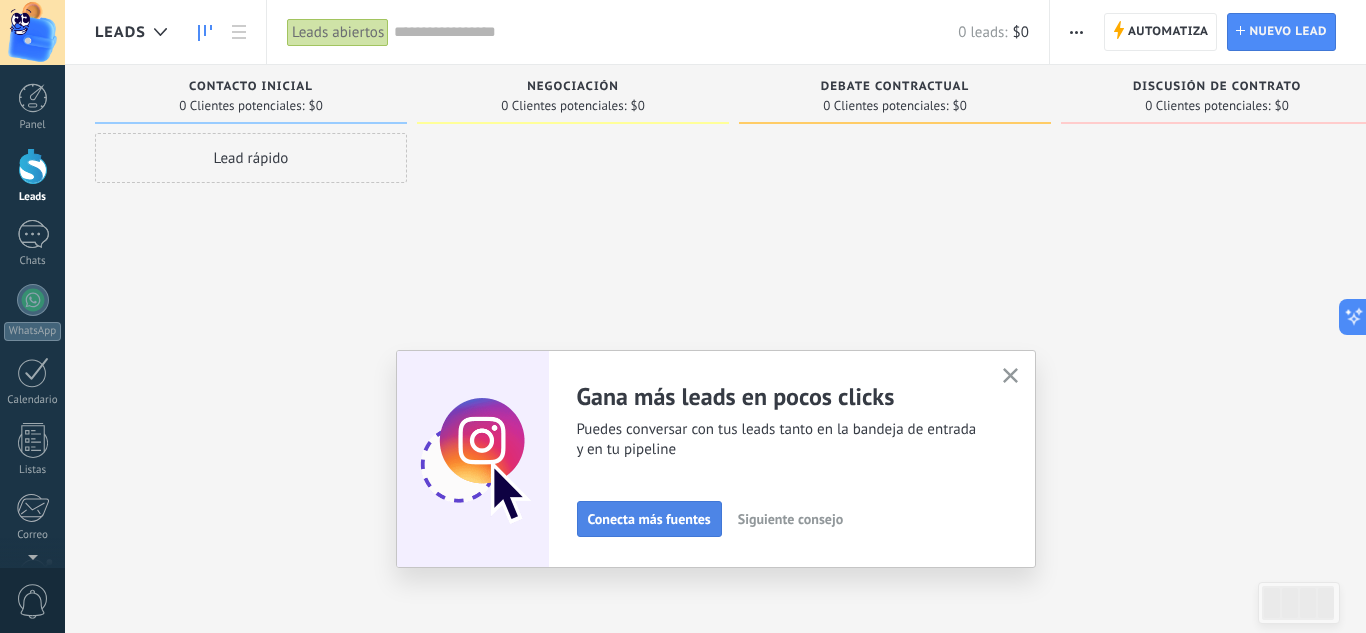 click on "Conecta más fuentes" at bounding box center [649, 519] 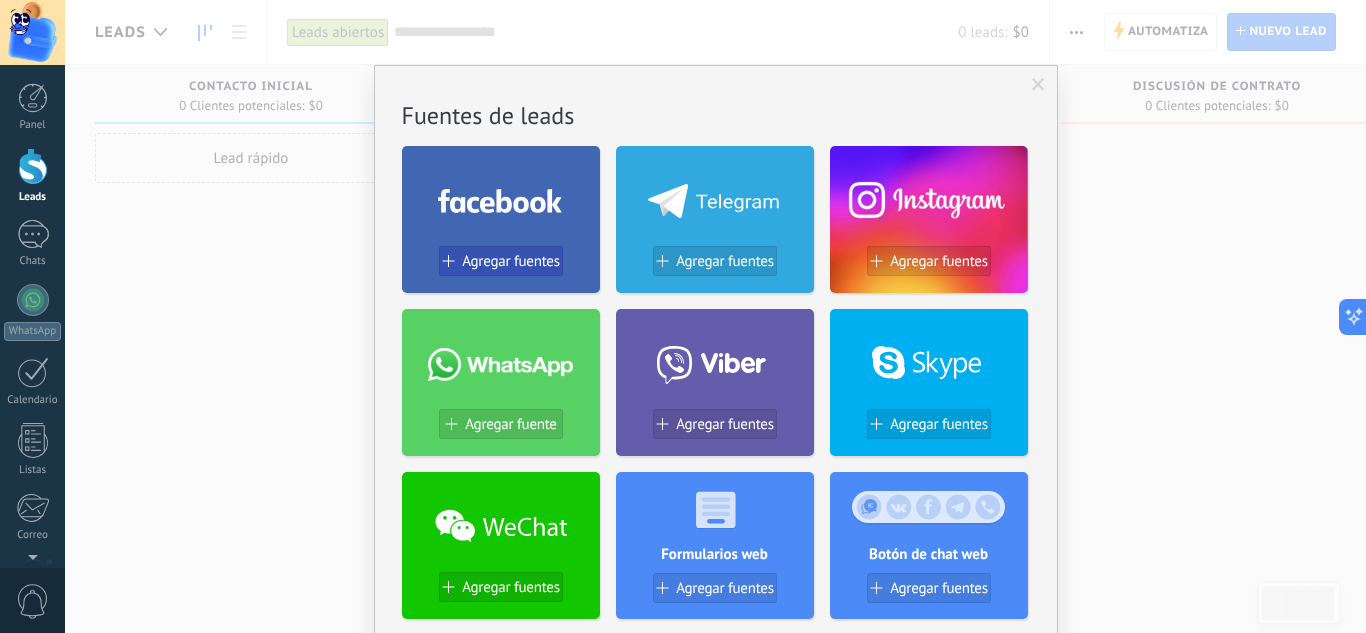 click on "Agregar fuentes" at bounding box center (511, 261) 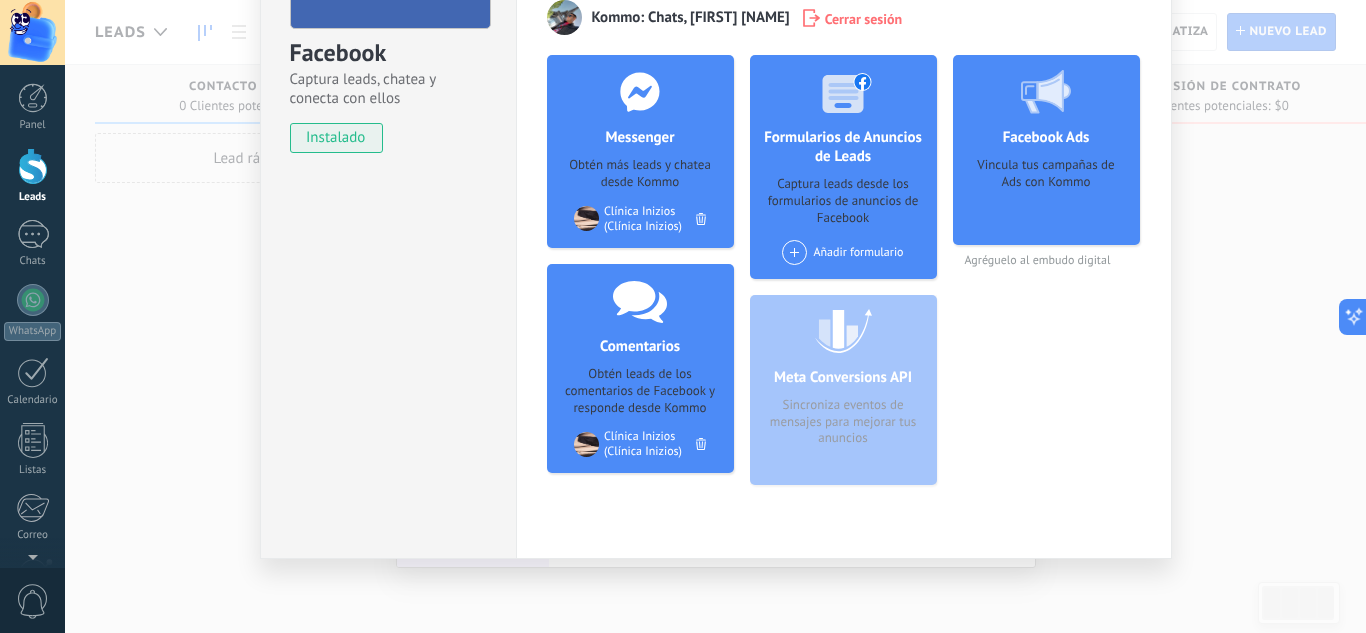 scroll, scrollTop: 208, scrollLeft: 0, axis: vertical 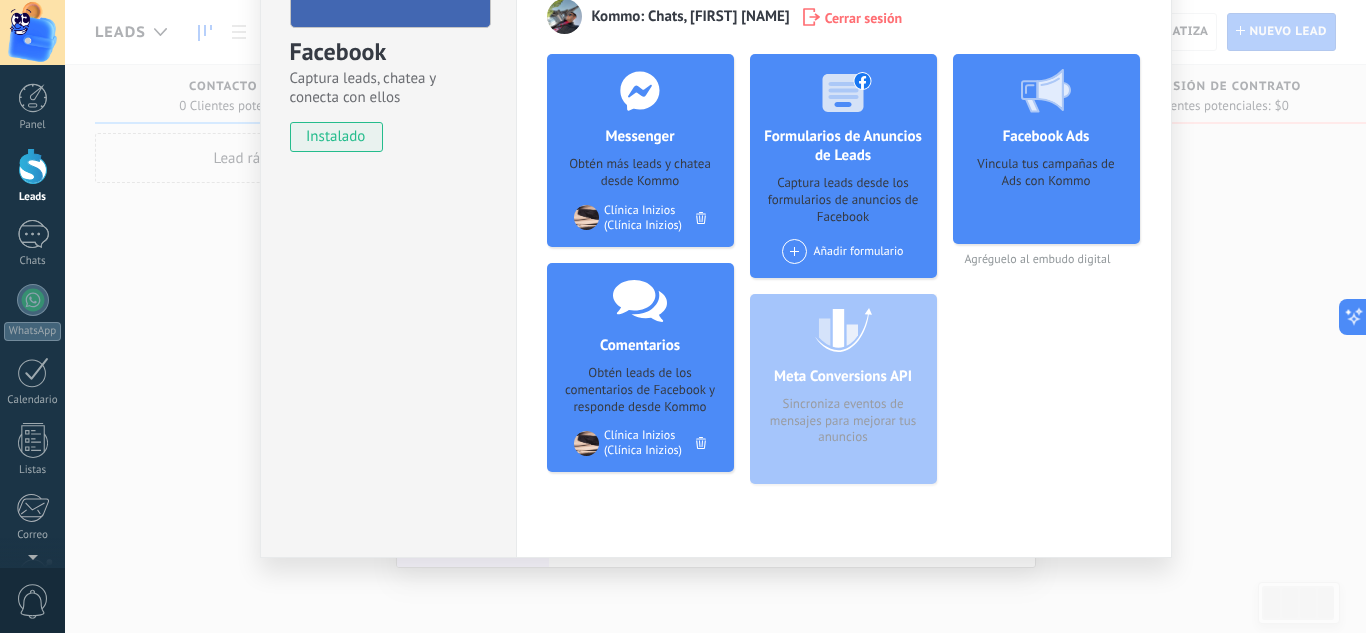 click at bounding box center [794, 251] 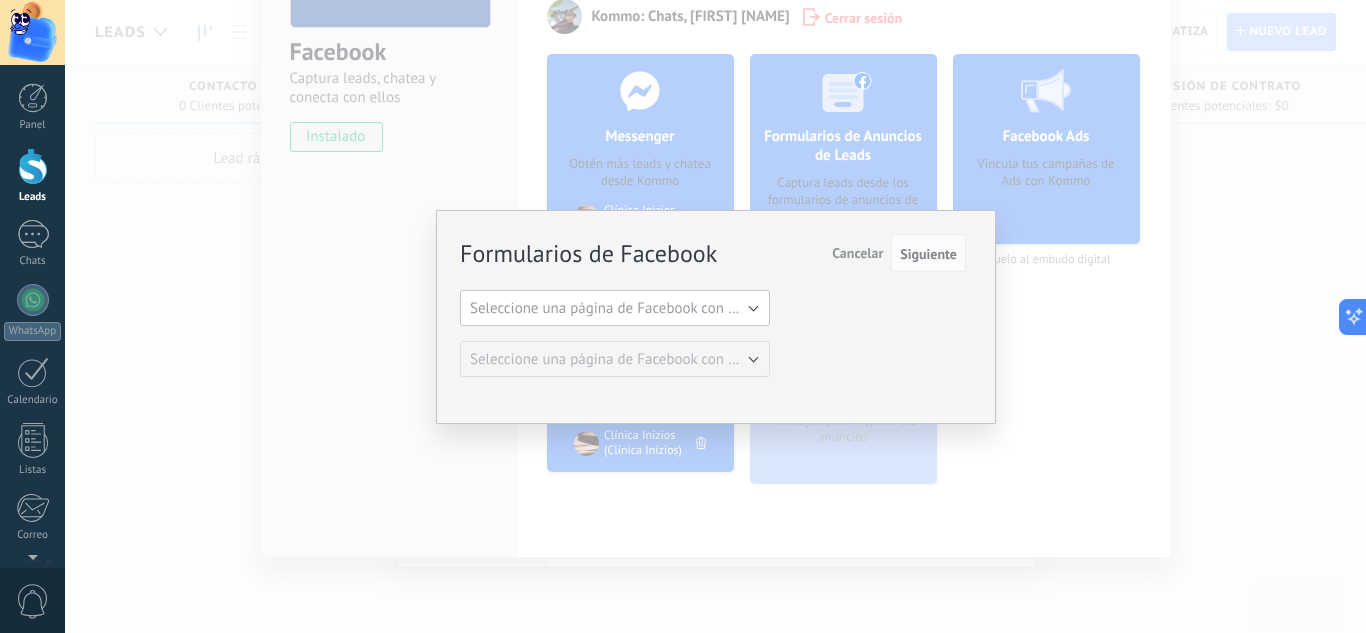 click on "Seleccione una página de Facebook con formas" at bounding box center (621, 308) 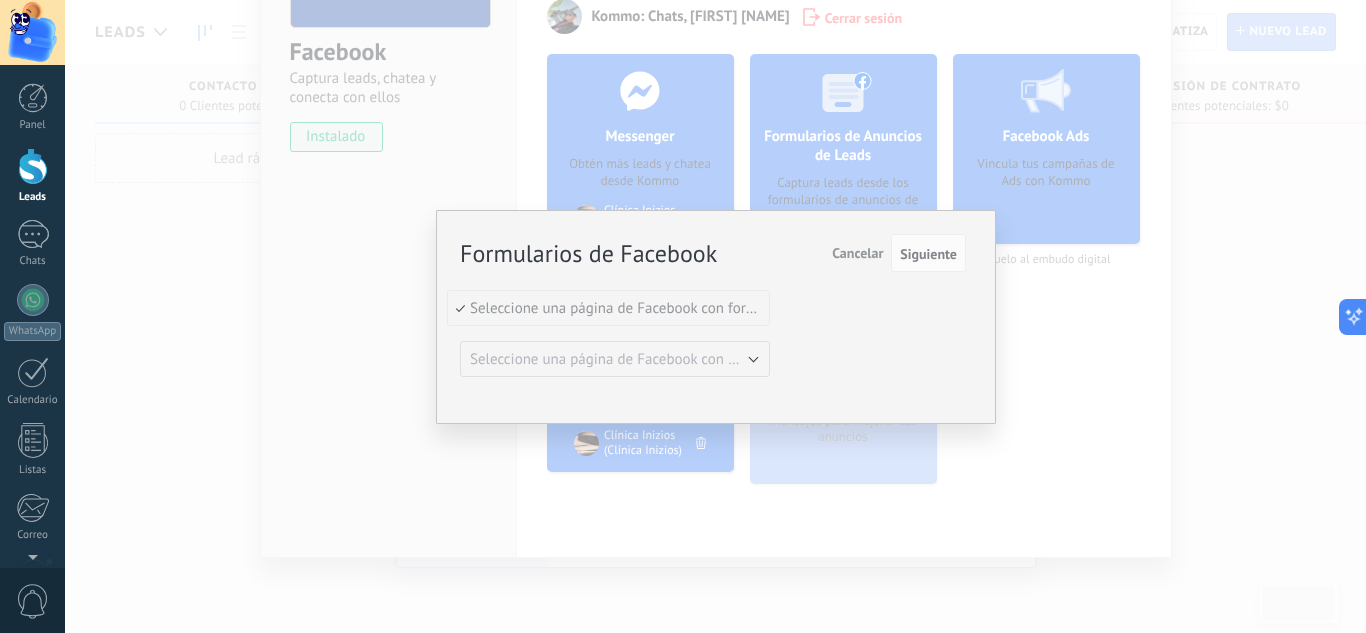 click on "Seleccione una página de Facebook con formas" at bounding box center [605, 308] 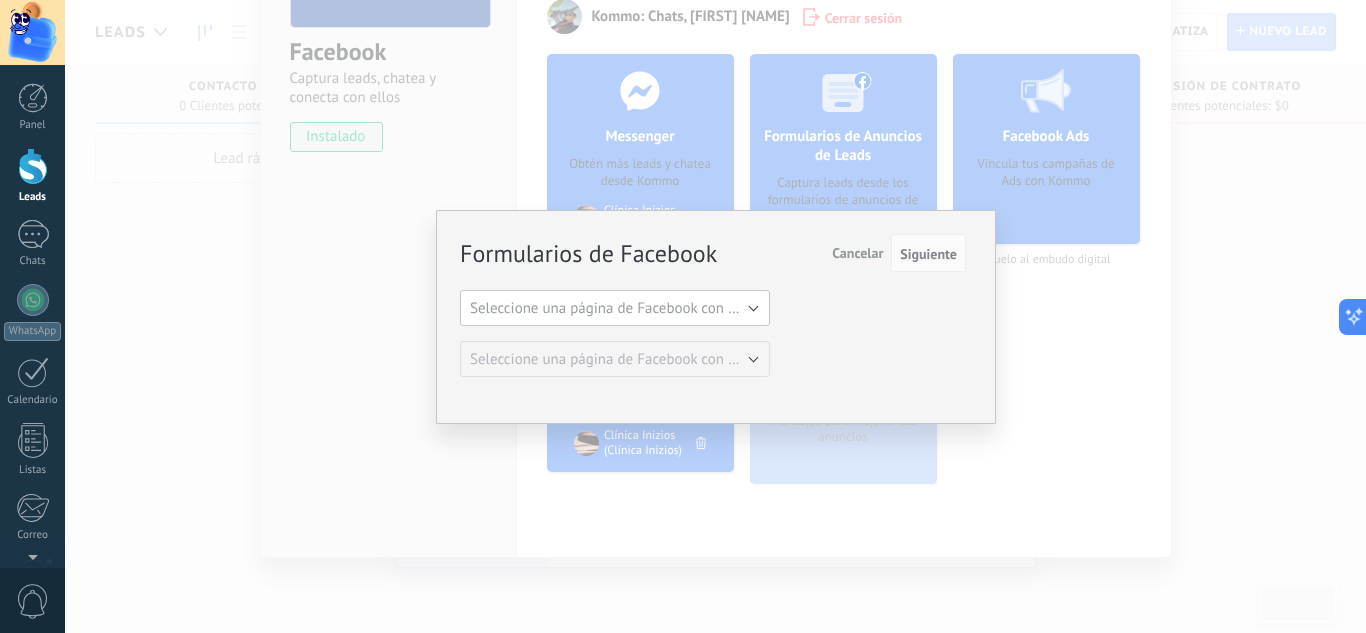 click on "Seleccione una página de Facebook con formas" at bounding box center [615, 308] 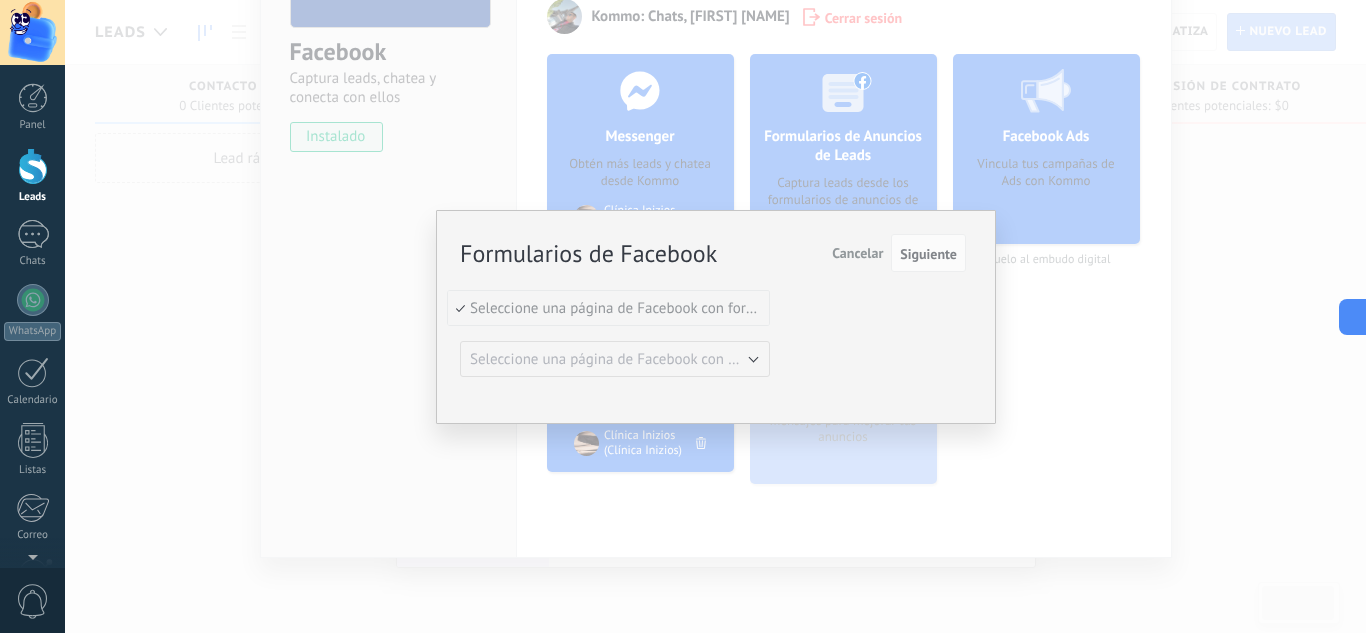 click on "Cancelar" at bounding box center [857, 253] 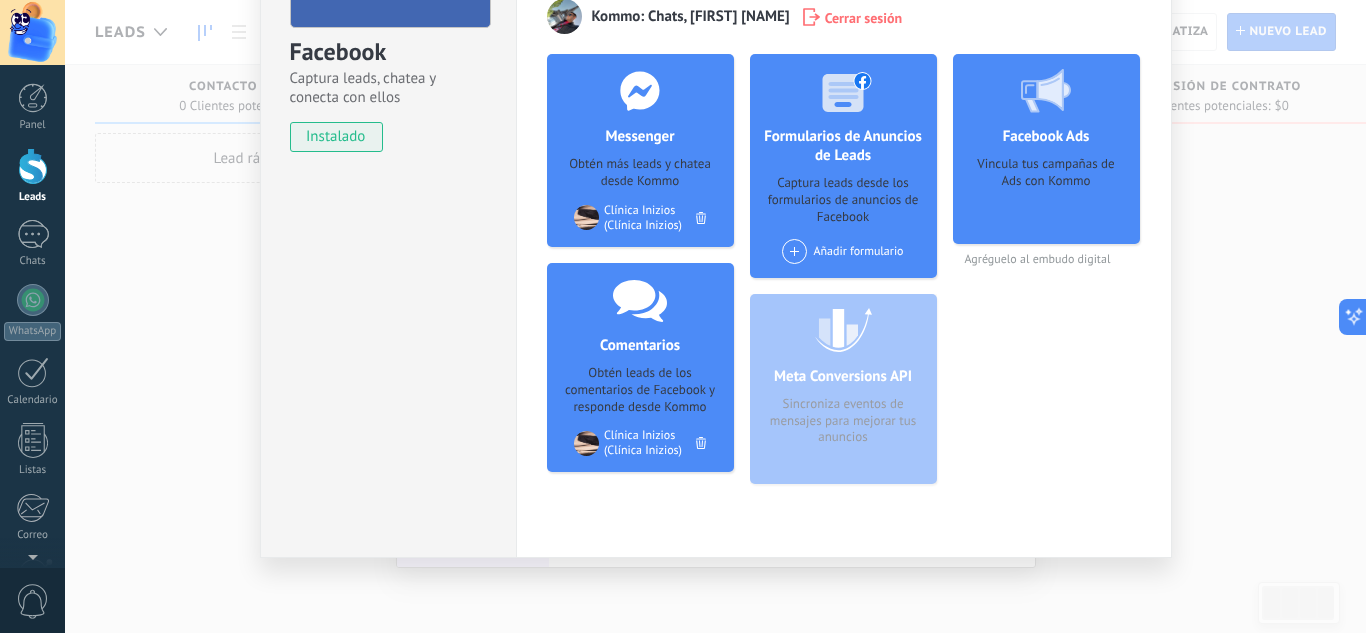 scroll, scrollTop: 0, scrollLeft: 0, axis: both 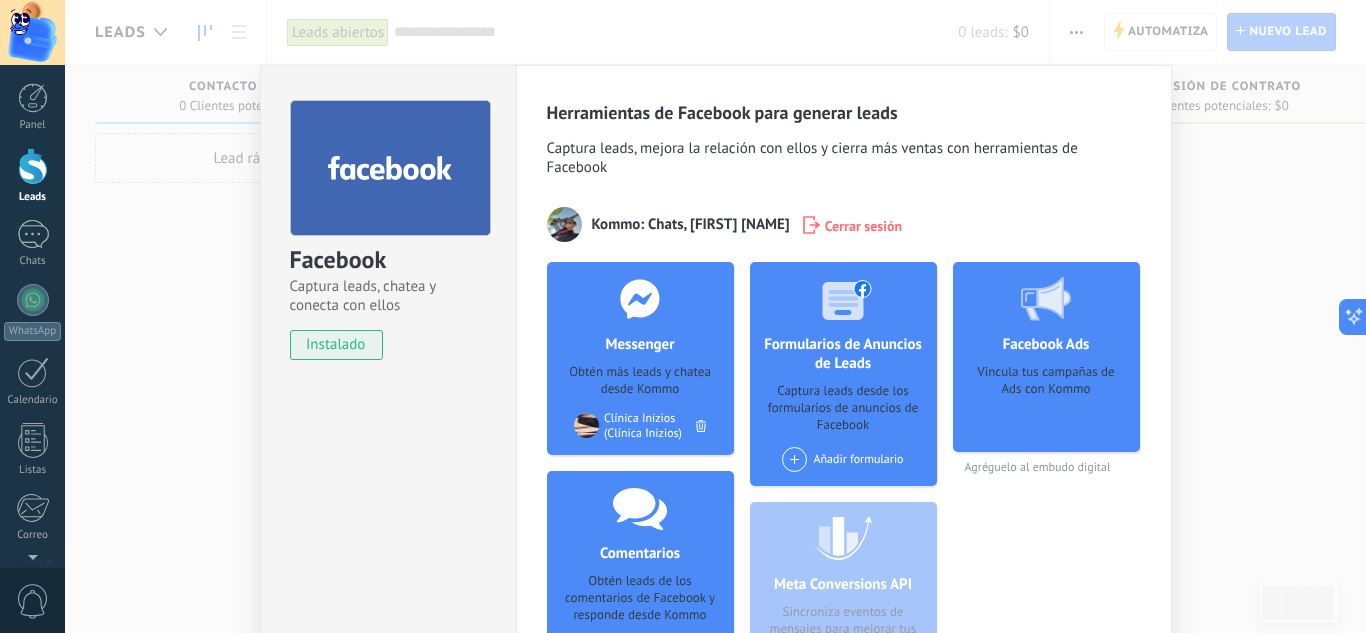 click on "Vincula tus campañas de Ads con Kommo" at bounding box center [640, 381] 